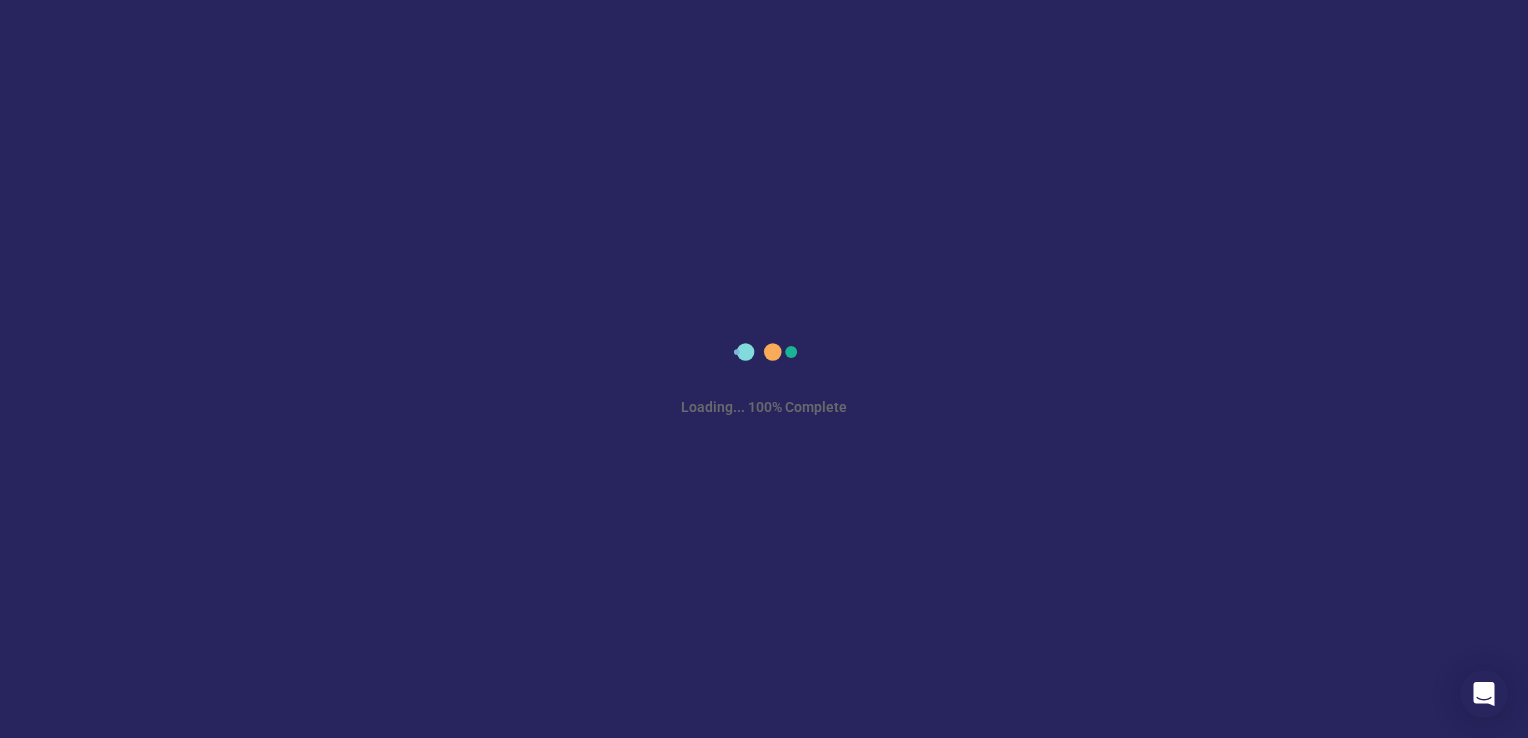 scroll, scrollTop: 0, scrollLeft: 0, axis: both 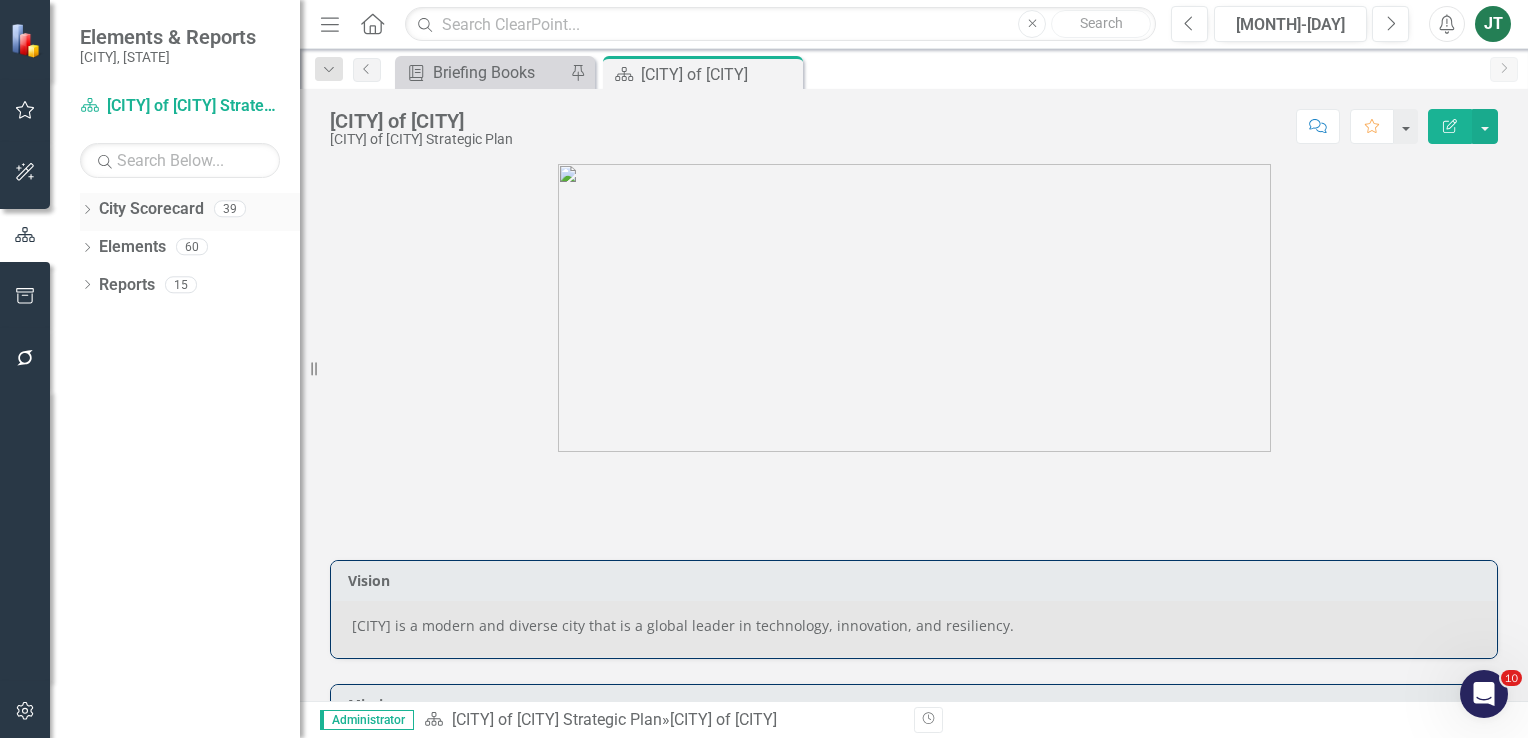 click on "Dropdown" at bounding box center [87, 211] 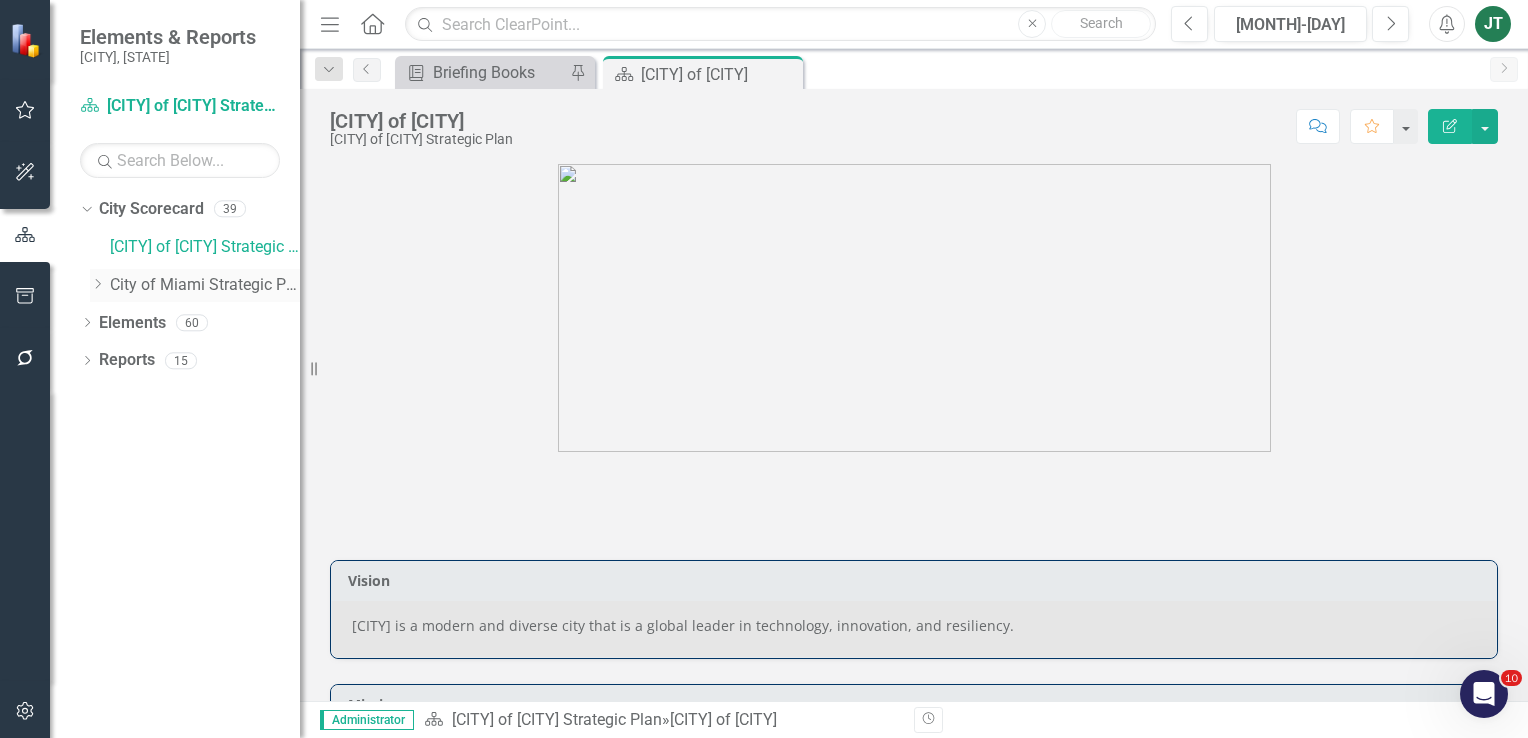 click on "Dropdown" at bounding box center (97, 284) 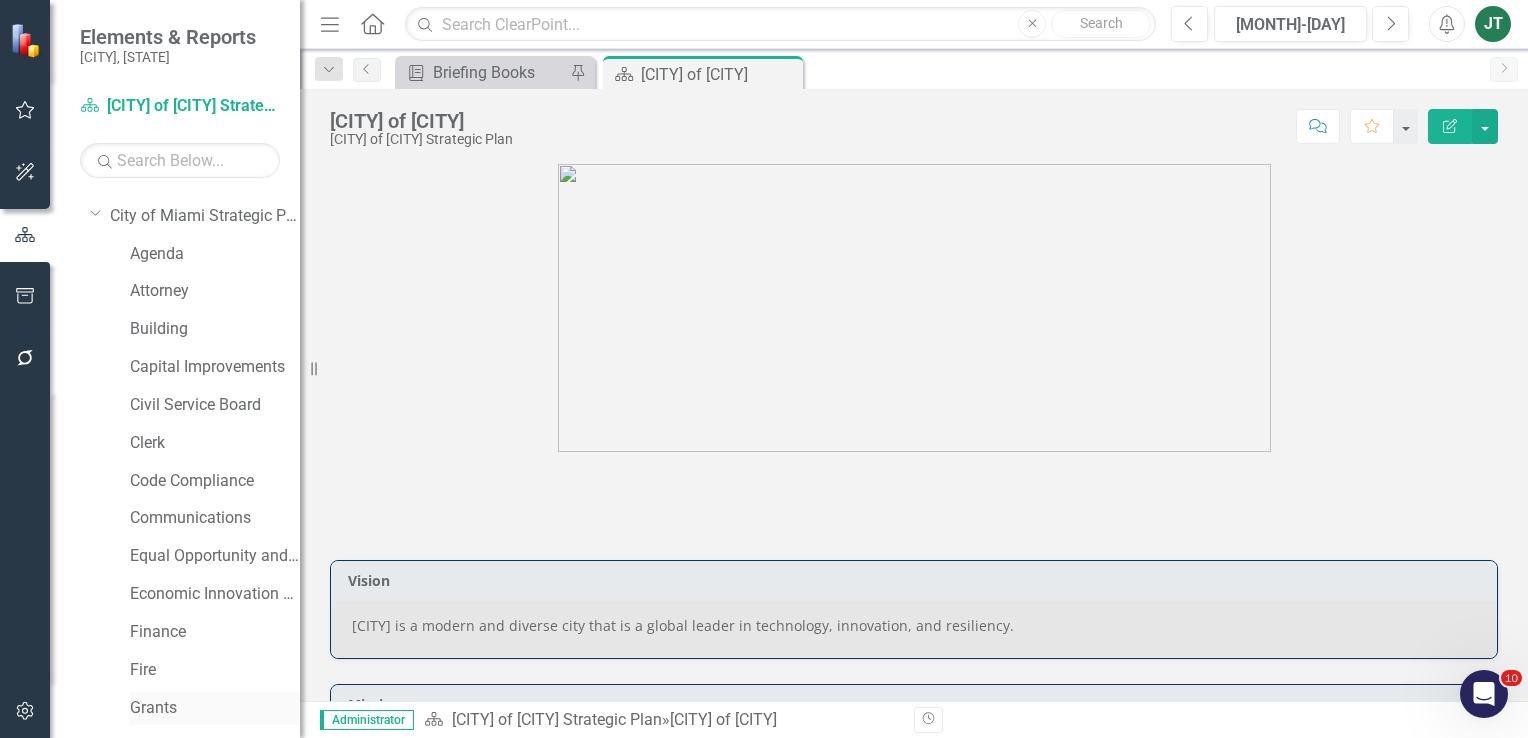 scroll, scrollTop: 200, scrollLeft: 0, axis: vertical 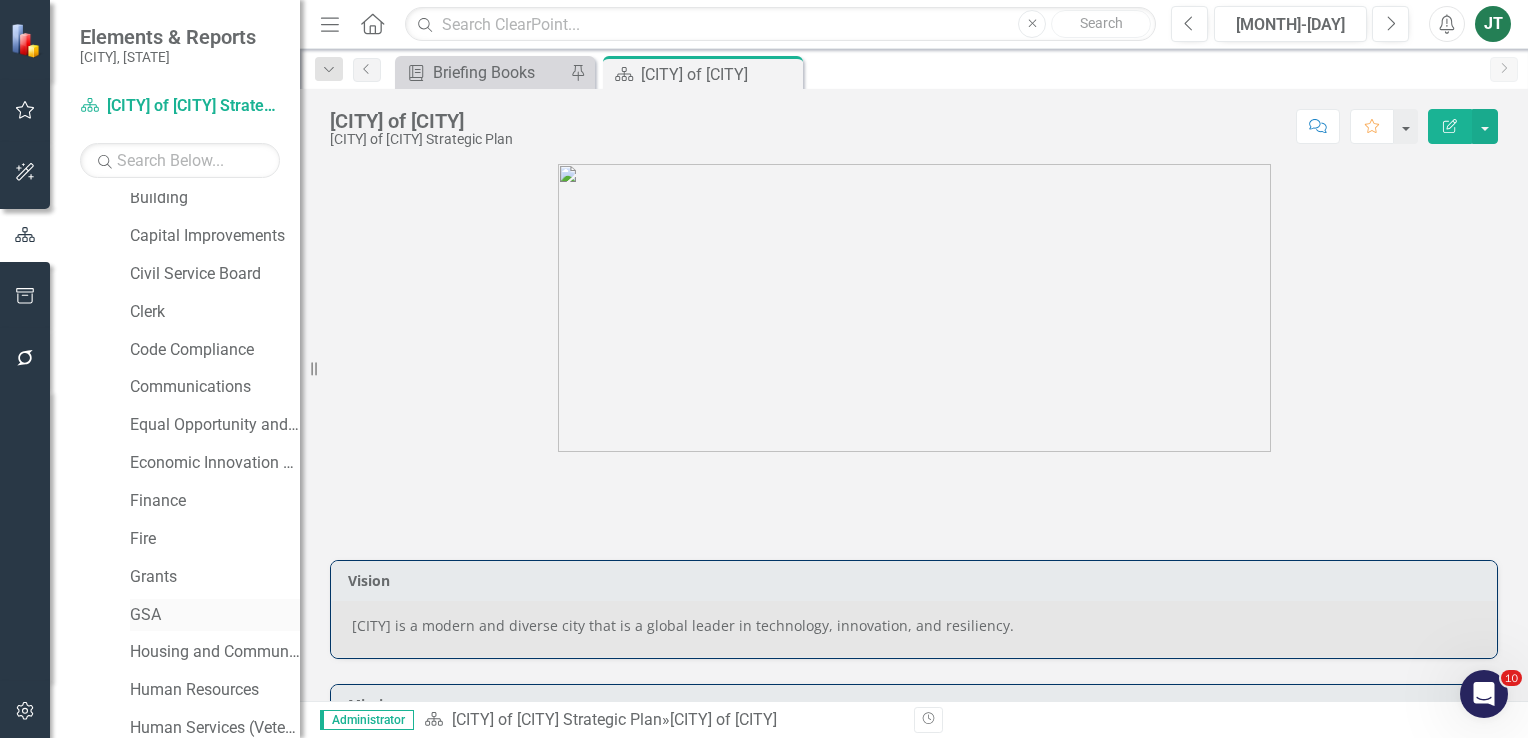 click on "GSA" at bounding box center (215, 615) 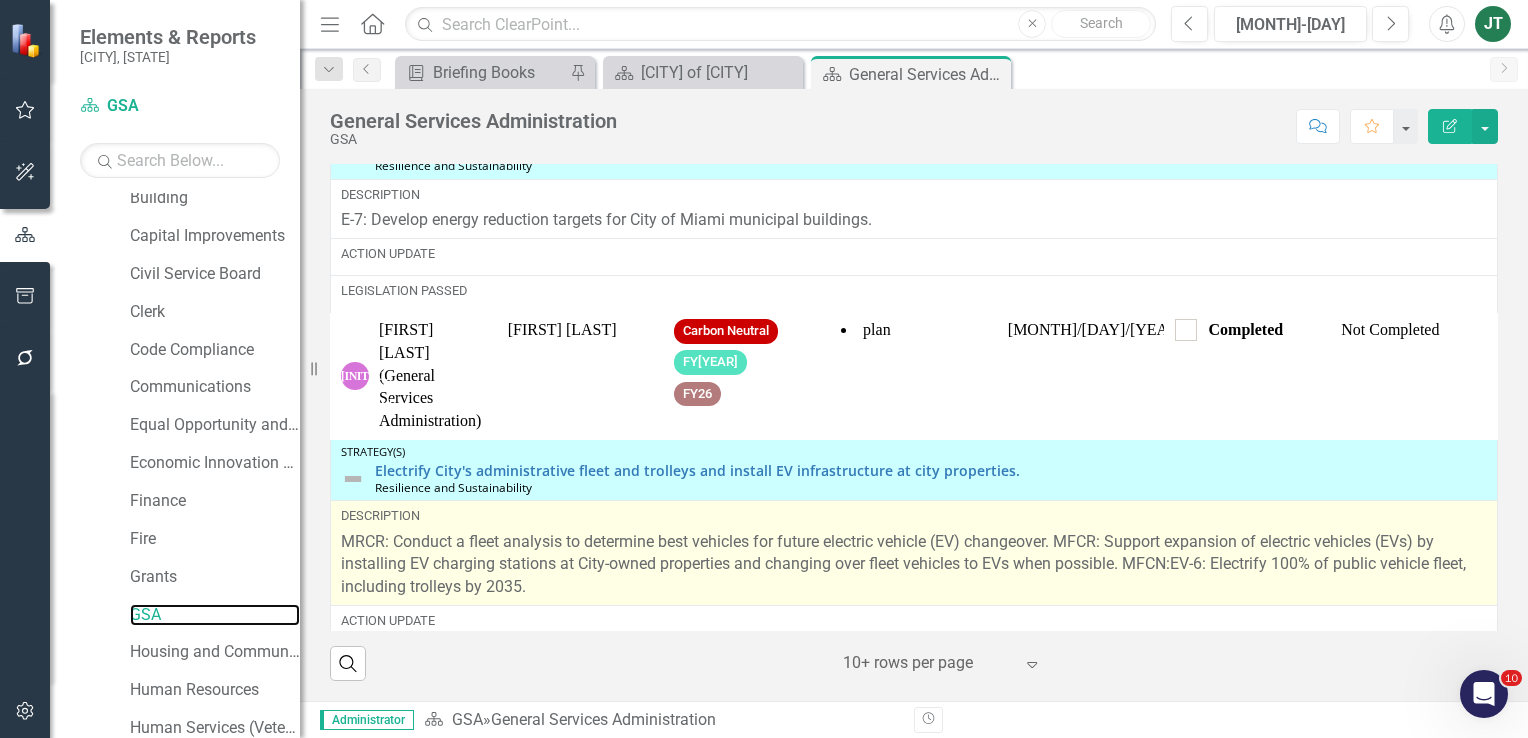 scroll, scrollTop: 2196, scrollLeft: 0, axis: vertical 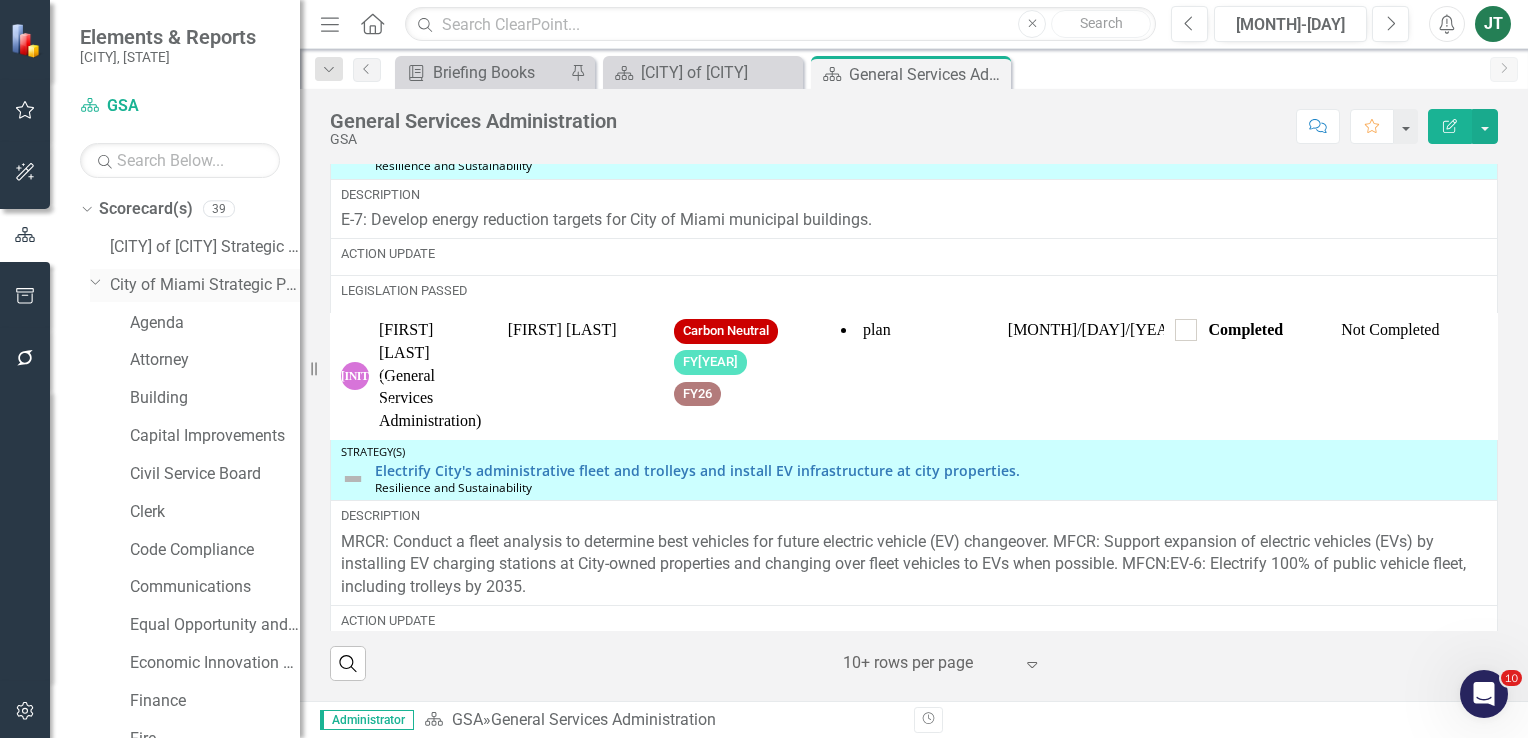 click on "Dropdown" at bounding box center [96, 281] 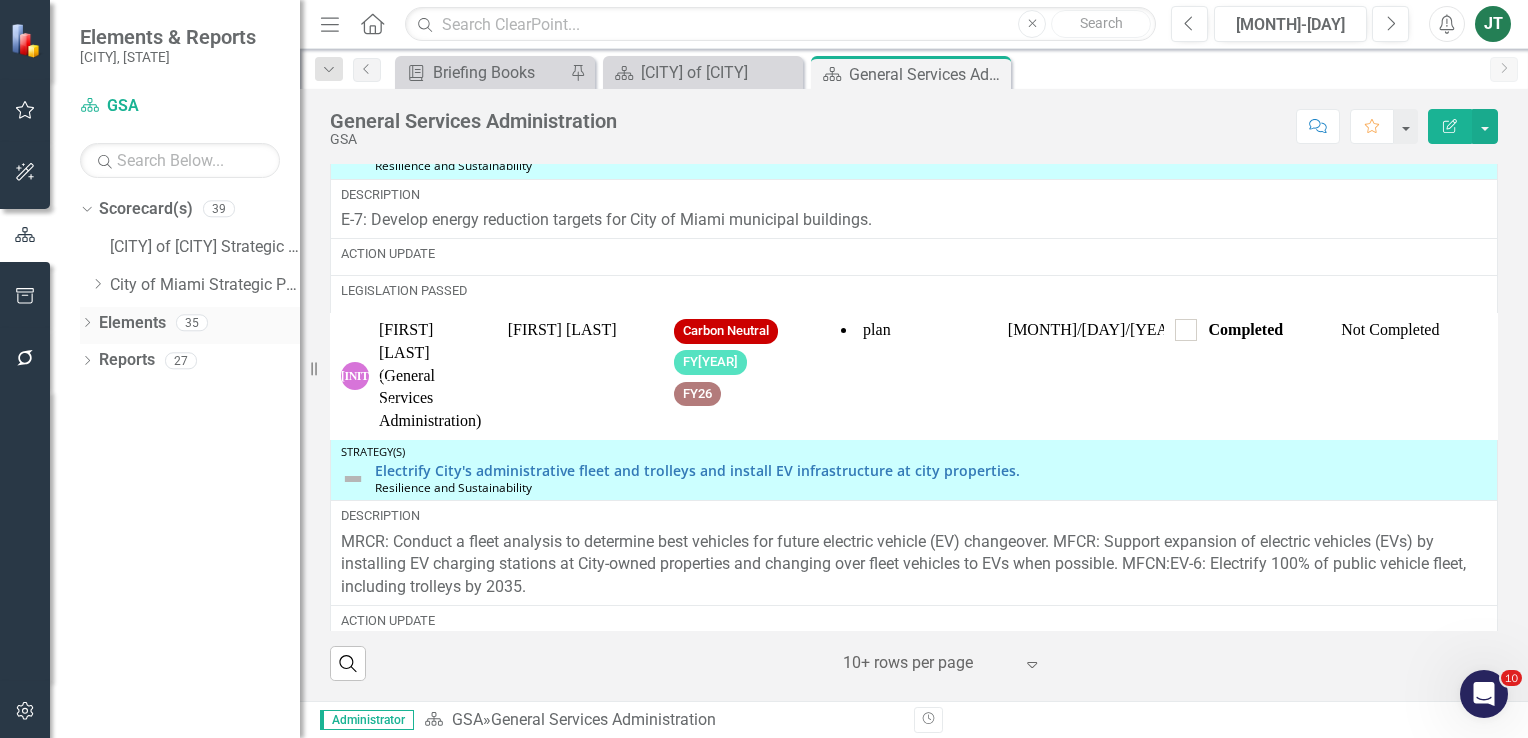 click on "Elements" at bounding box center (132, 323) 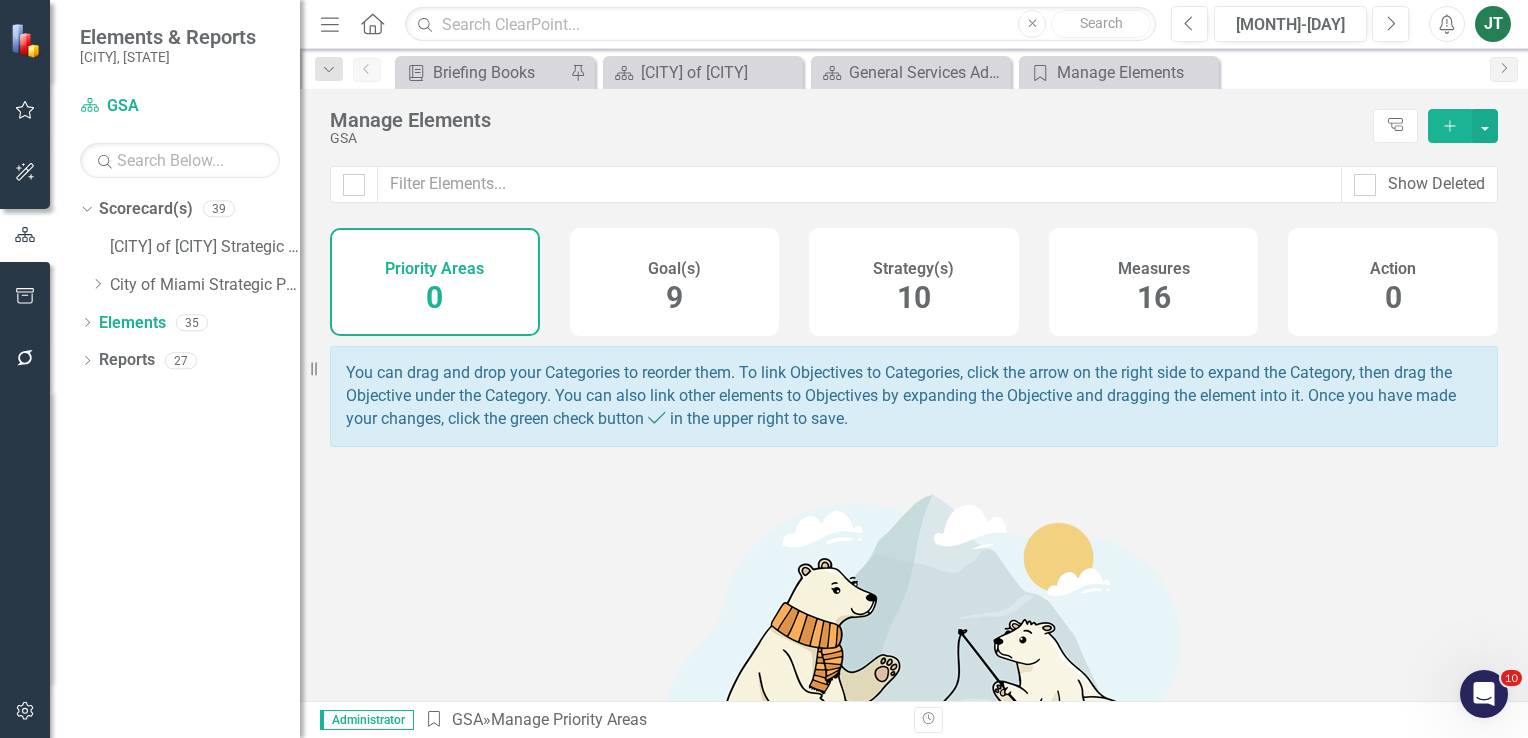 click on "Strategy(s) 10" at bounding box center (914, 282) 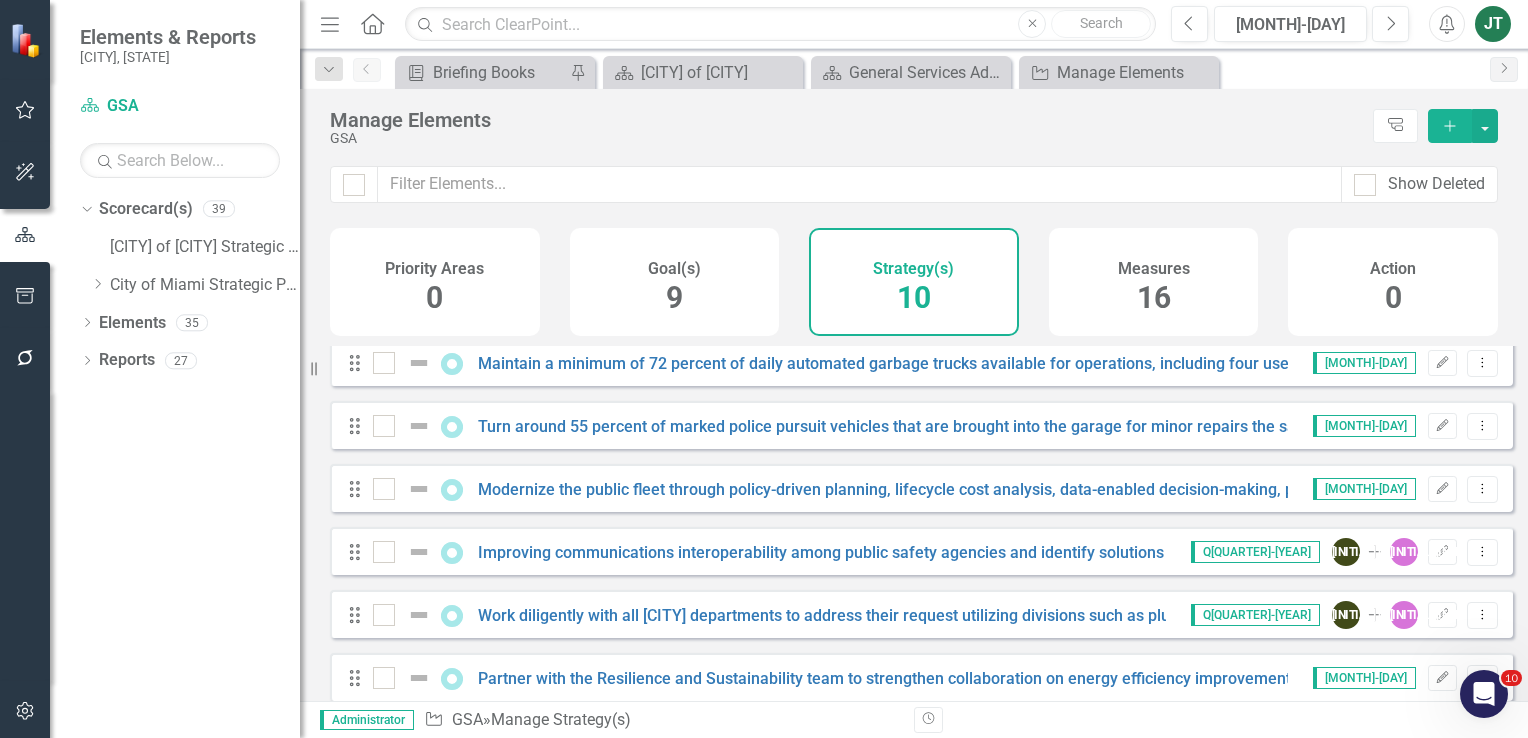 scroll, scrollTop: 100, scrollLeft: 0, axis: vertical 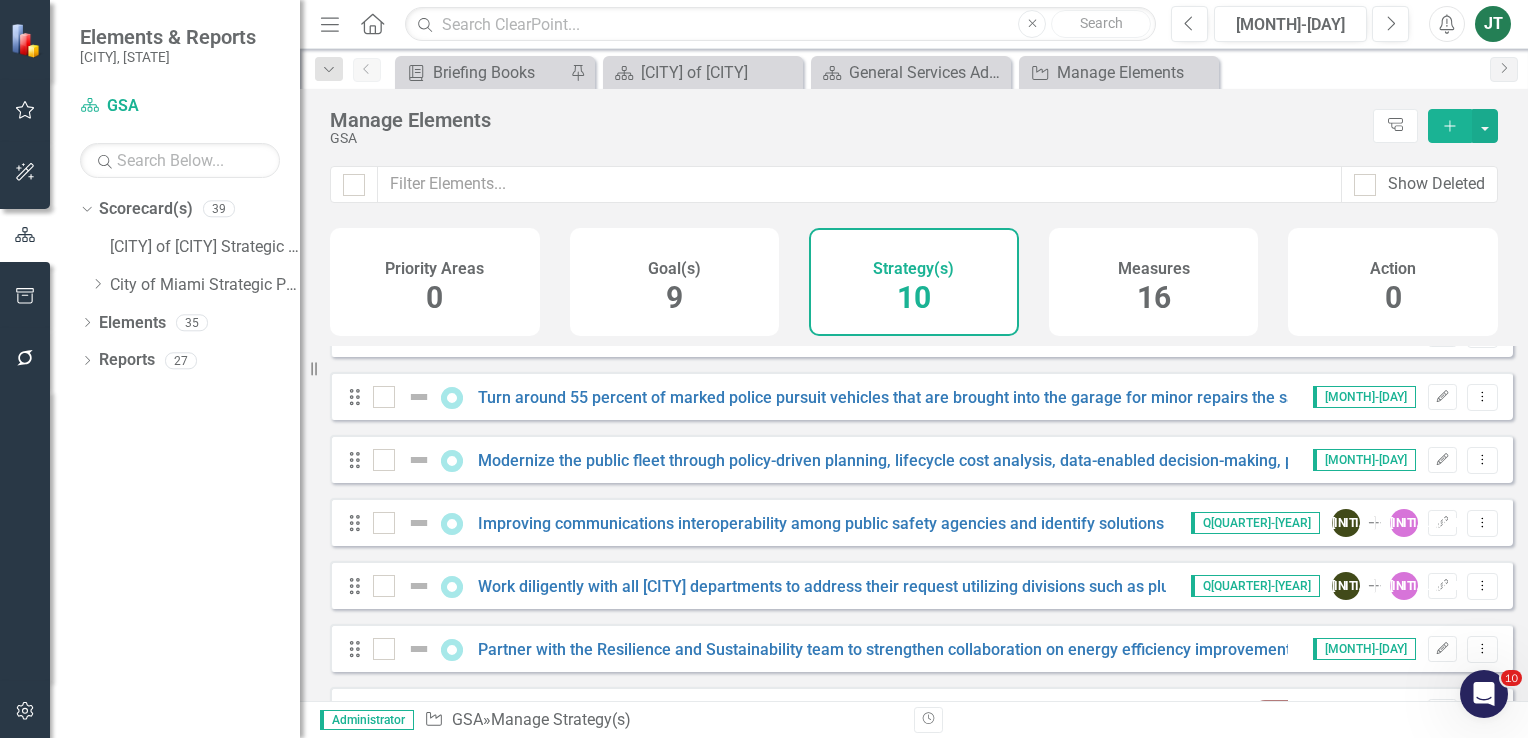 click on "Menu" at bounding box center (330, 23) 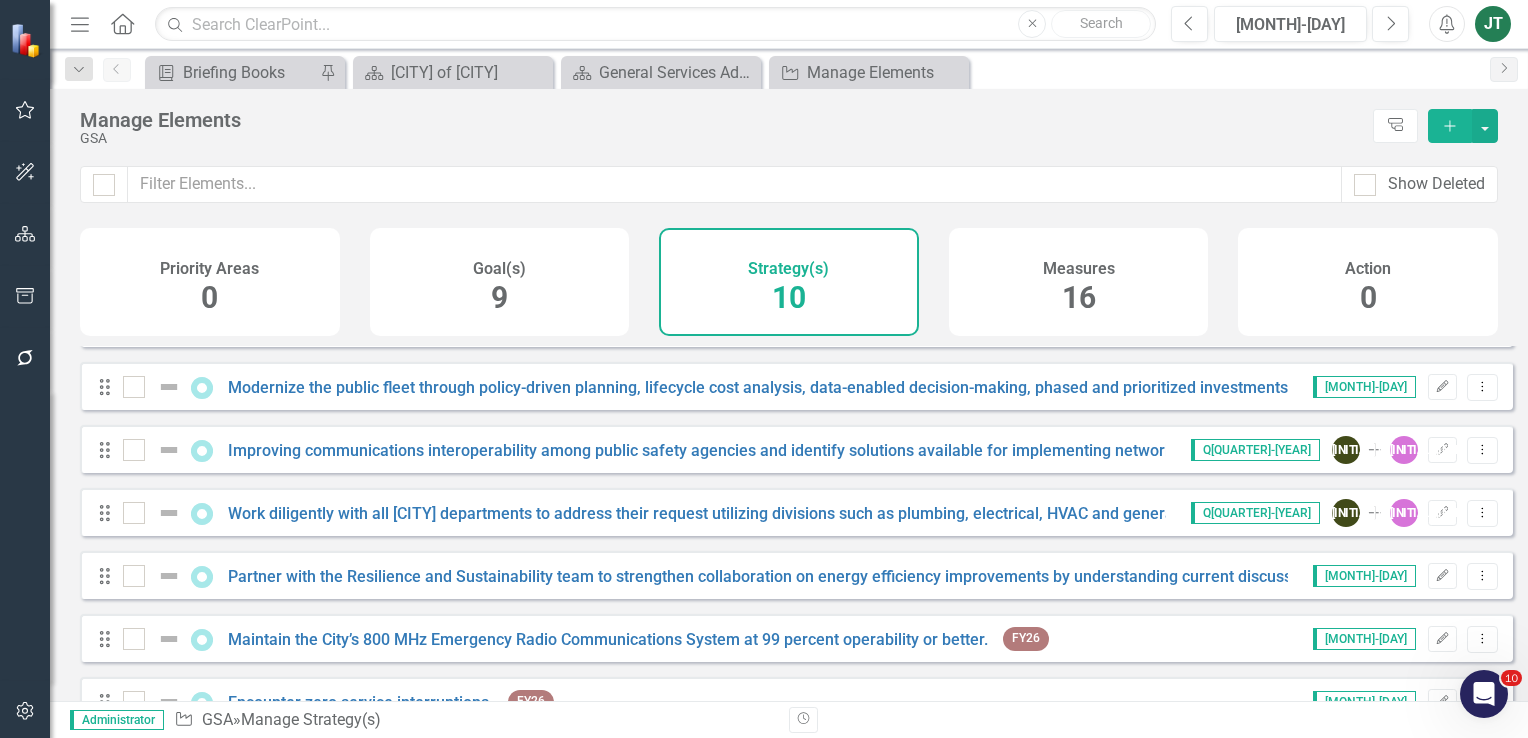 scroll, scrollTop: 0, scrollLeft: 0, axis: both 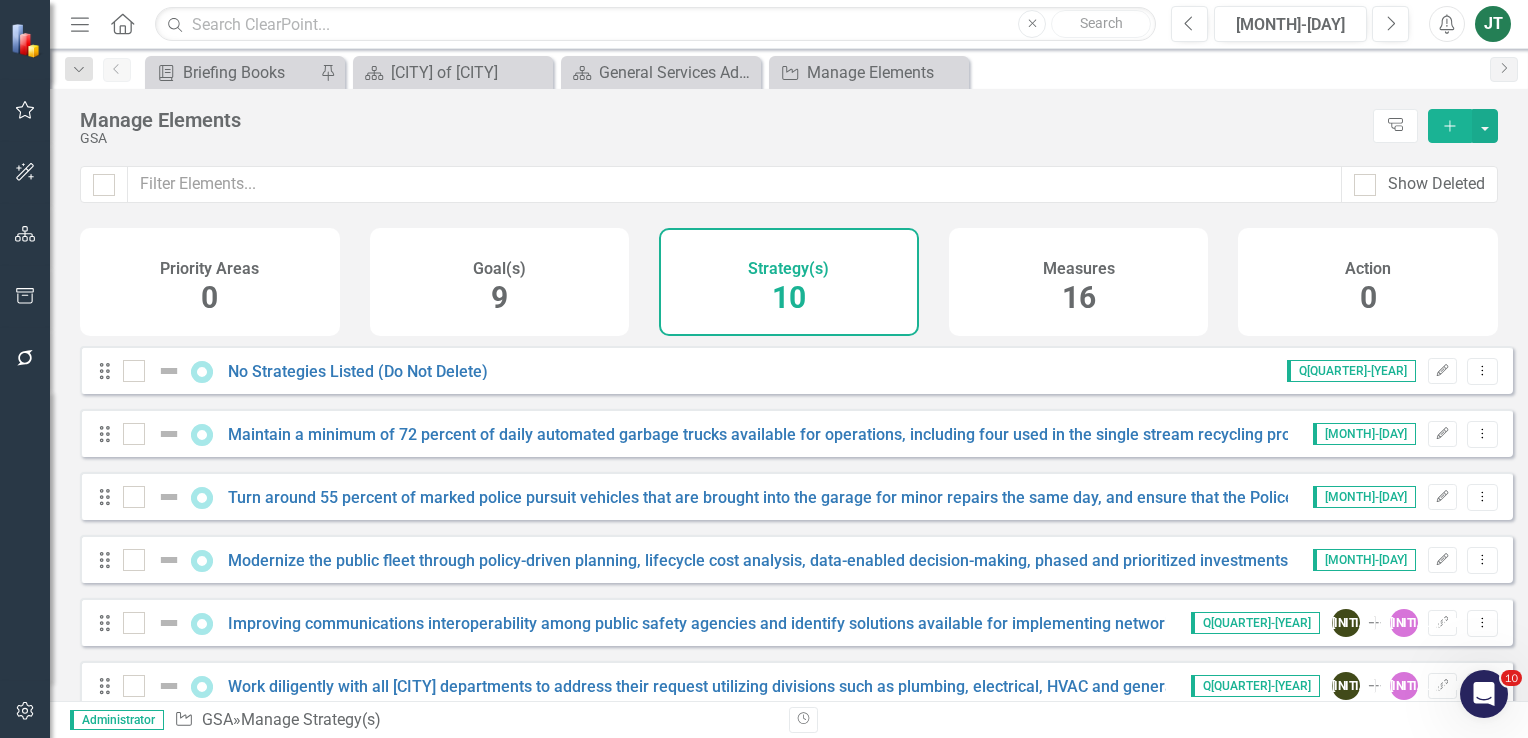 click on "Menu" at bounding box center (80, 23) 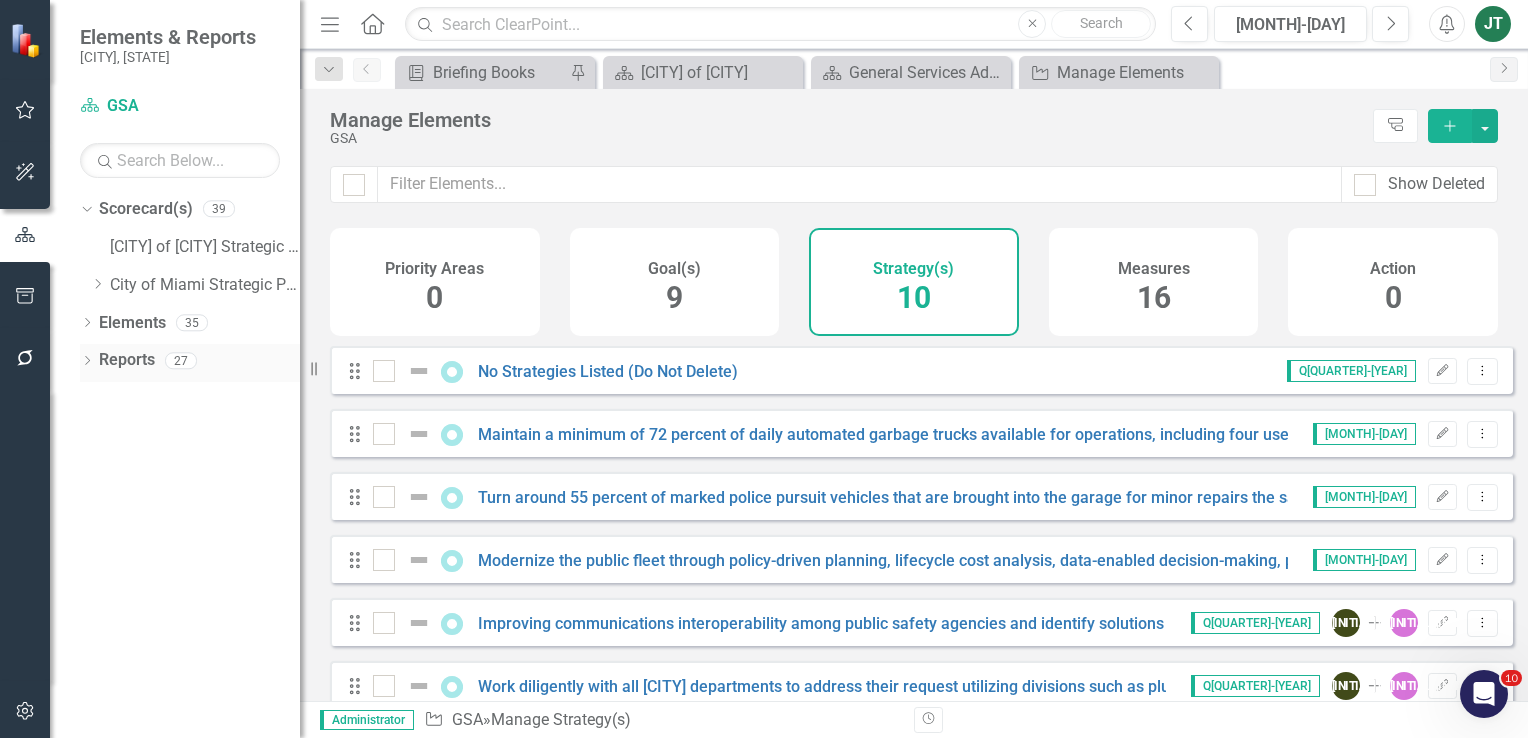 click on "Reports" at bounding box center [127, 360] 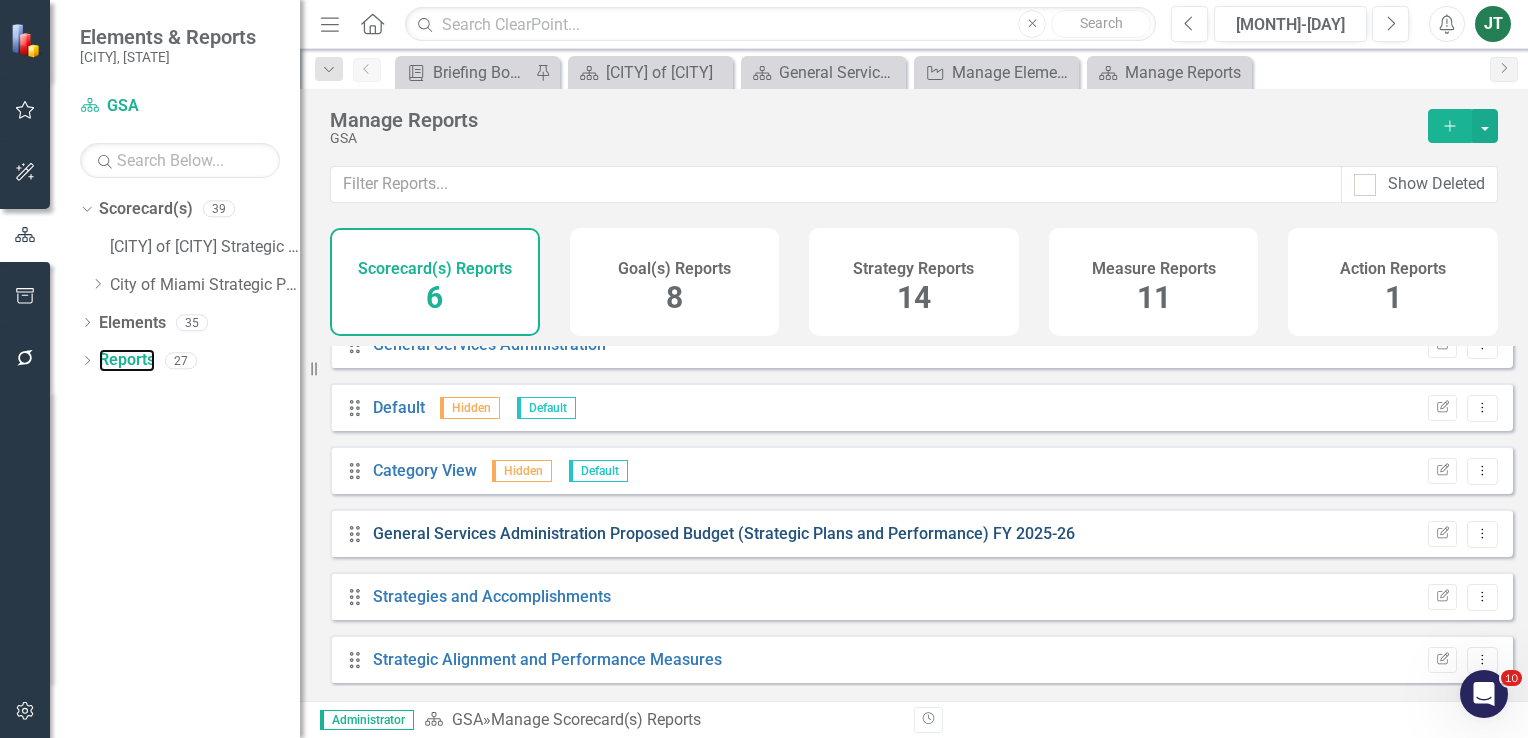 scroll, scrollTop: 37, scrollLeft: 0, axis: vertical 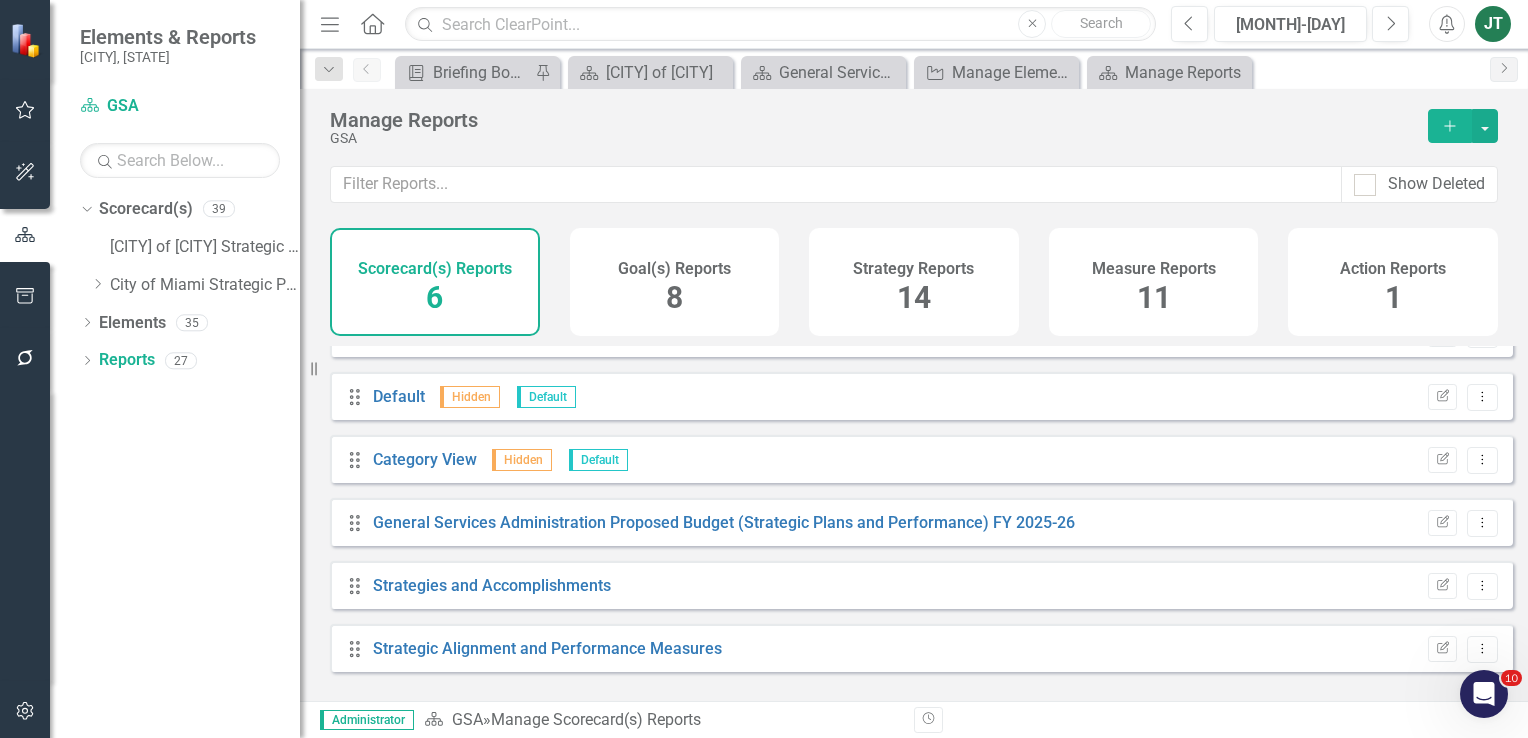 click on "Strategy Reports" at bounding box center [913, 269] 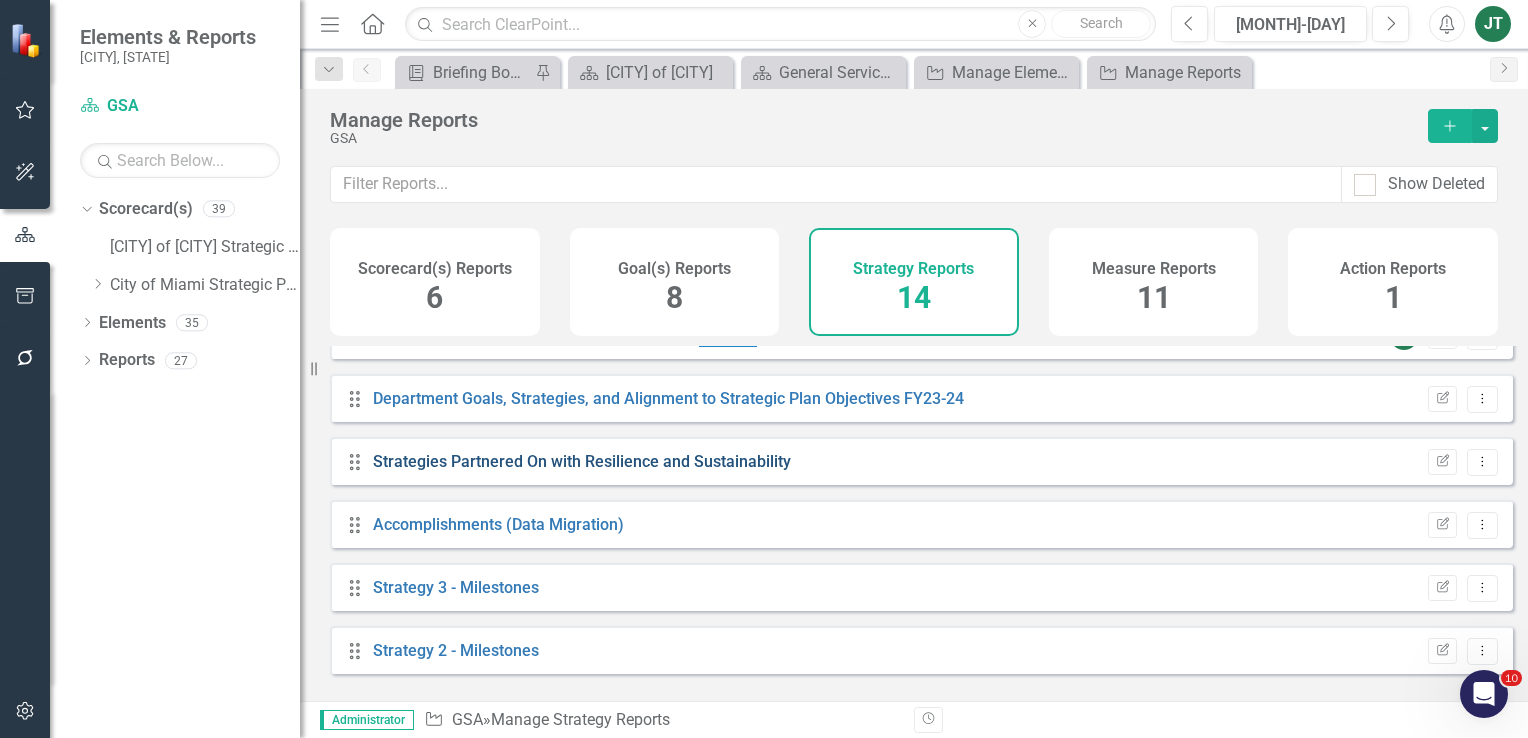 scroll, scrollTop: 441, scrollLeft: 0, axis: vertical 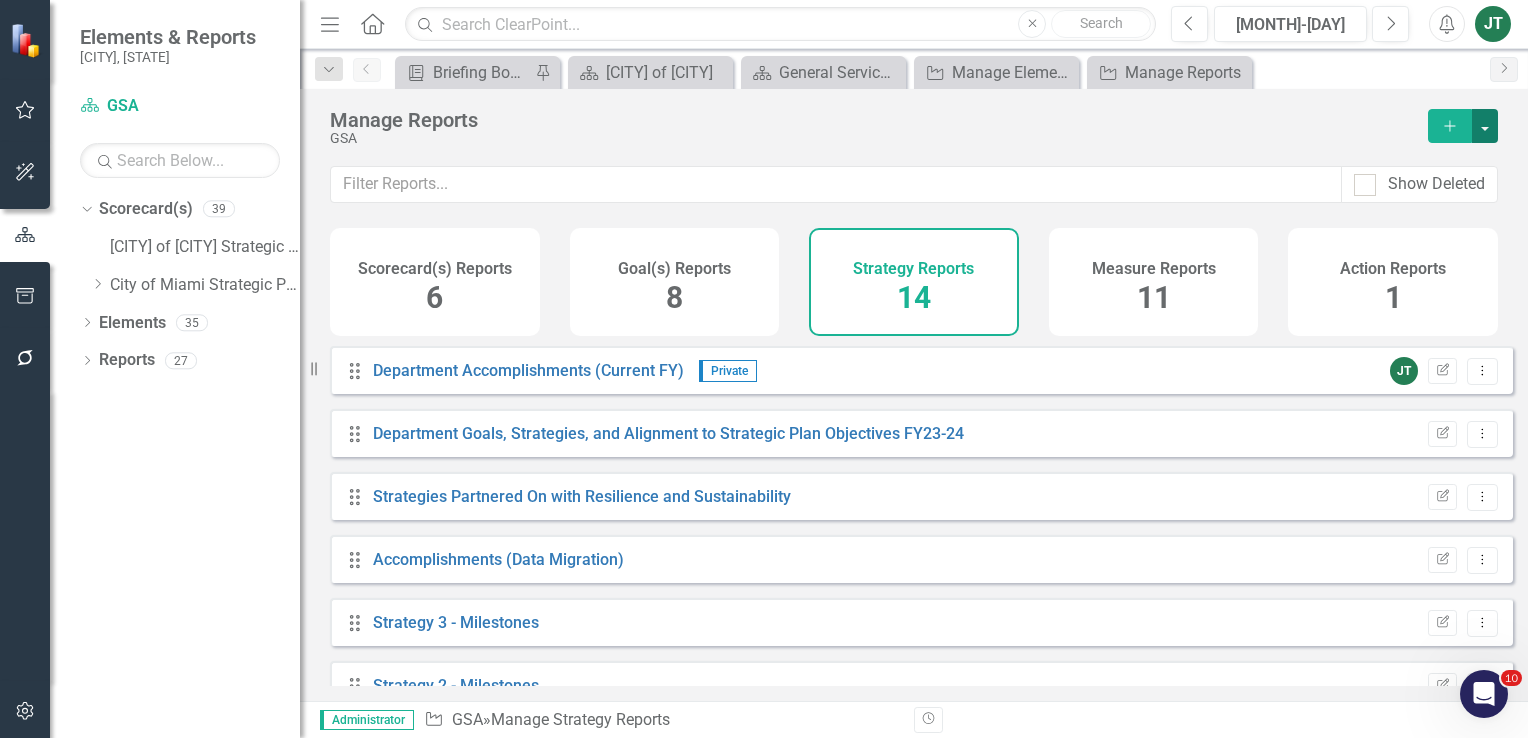 click at bounding box center [1485, 126] 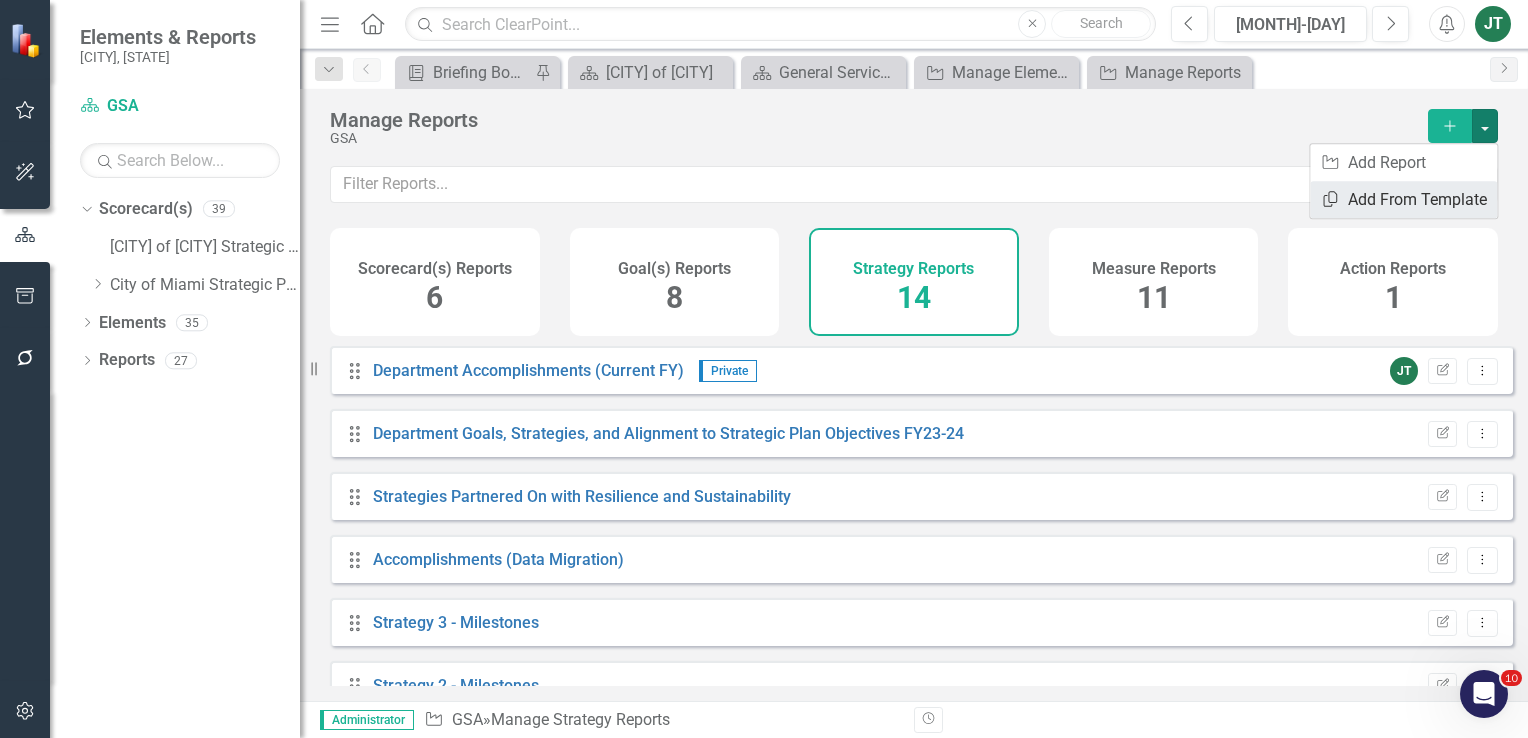 click on "Copy Add From Template" at bounding box center [1403, 199] 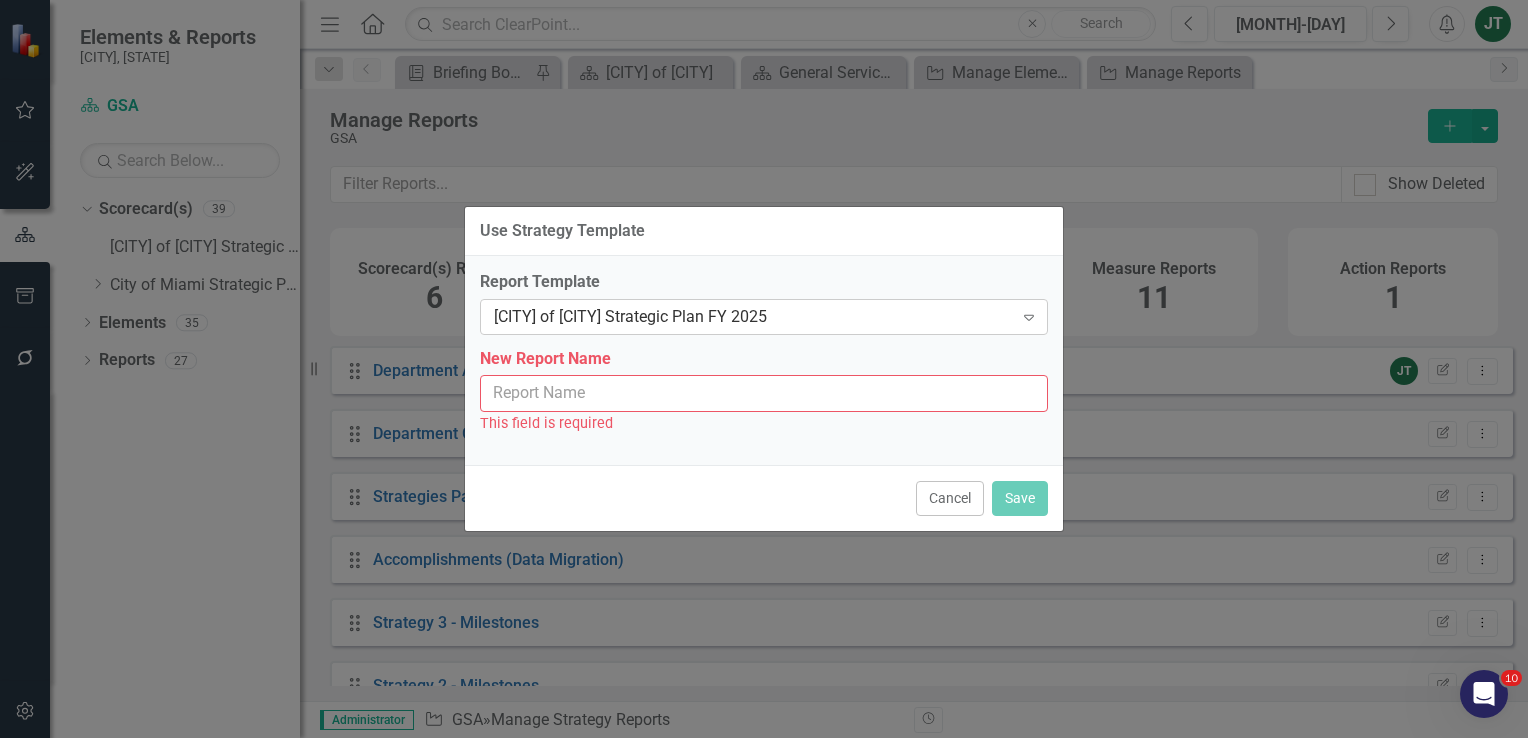 click on "[CITY] of [CITY] Strategic Plan FY 2025" at bounding box center [753, 316] 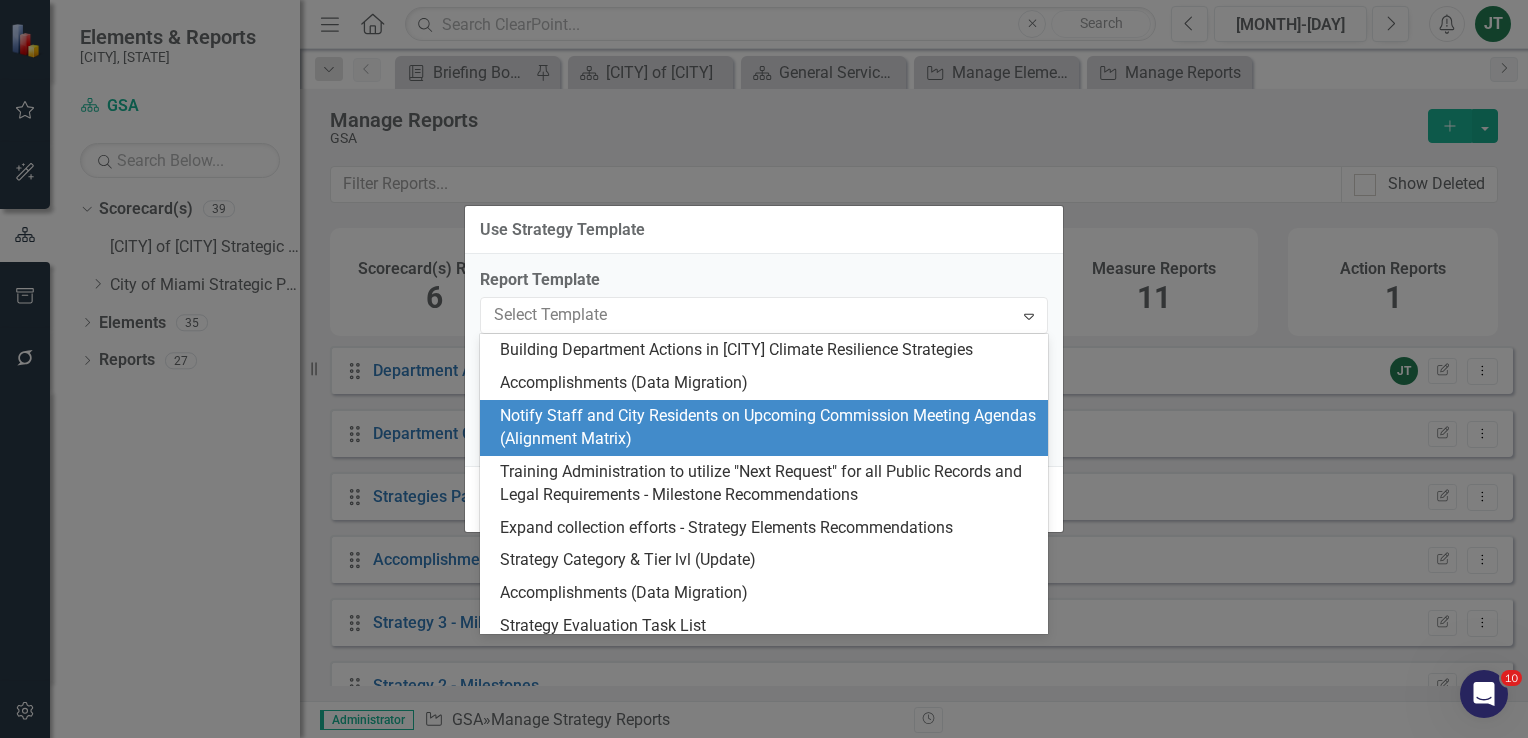 scroll, scrollTop: 238, scrollLeft: 0, axis: vertical 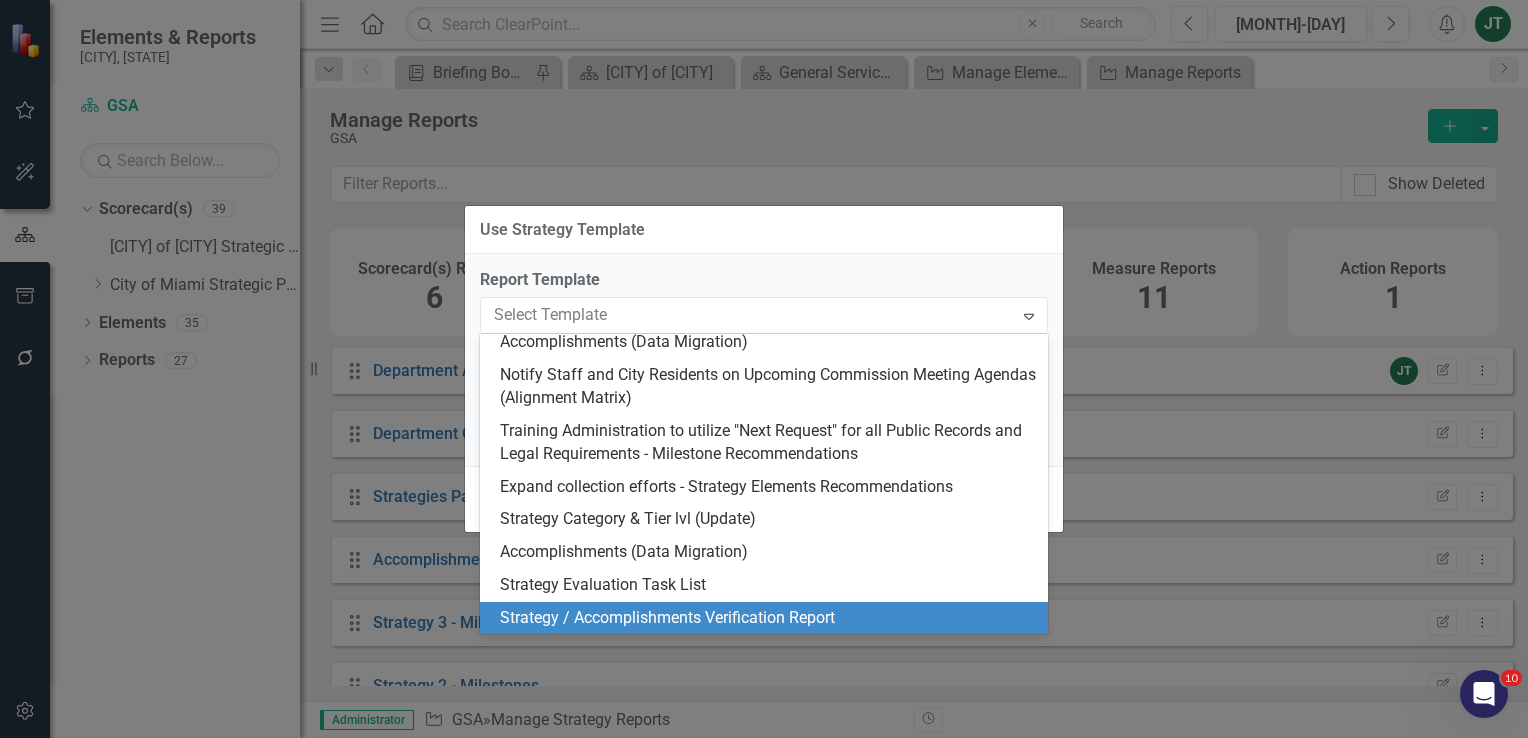 click on "Strategy / Accomplishments Verification Report" at bounding box center [768, 618] 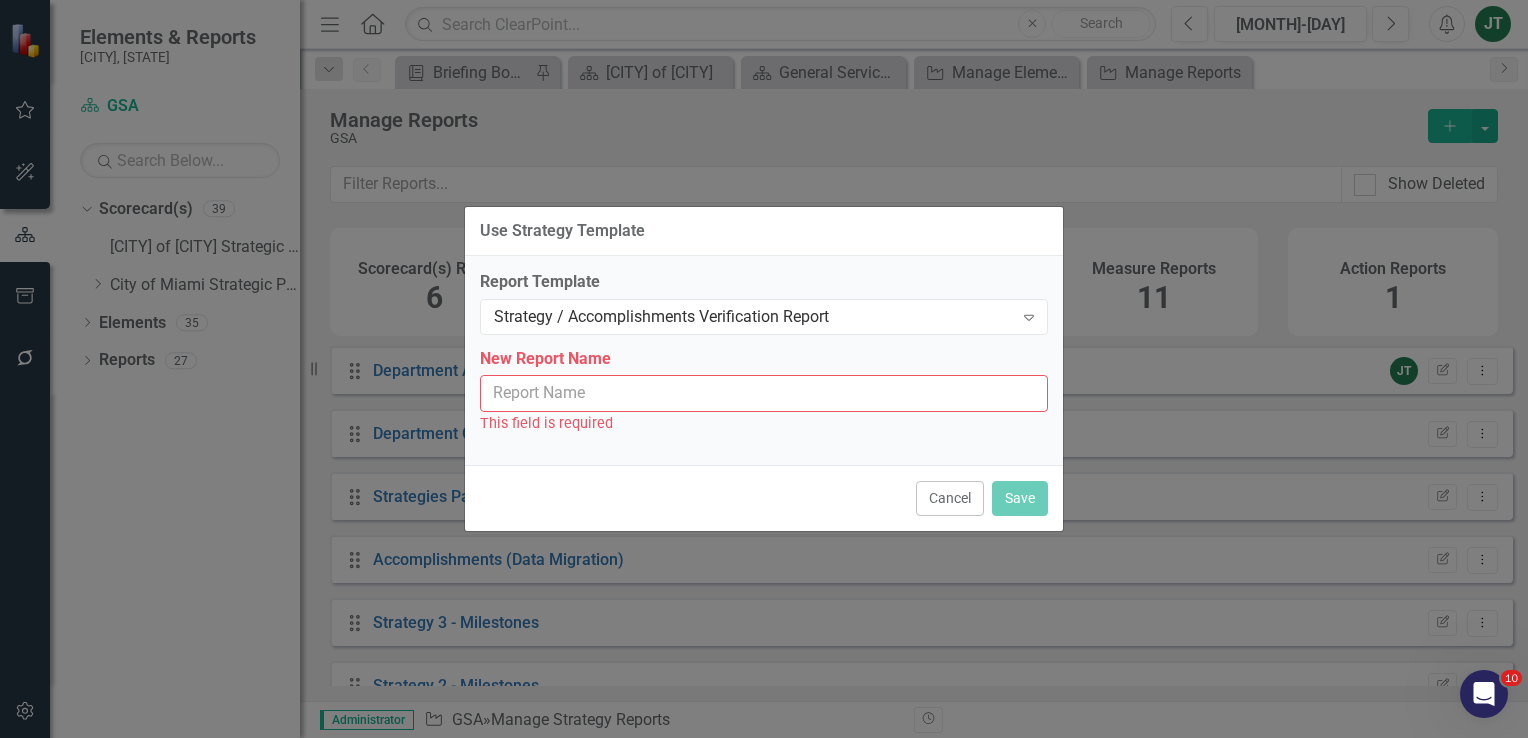 click on "New Report Name" at bounding box center [764, 393] 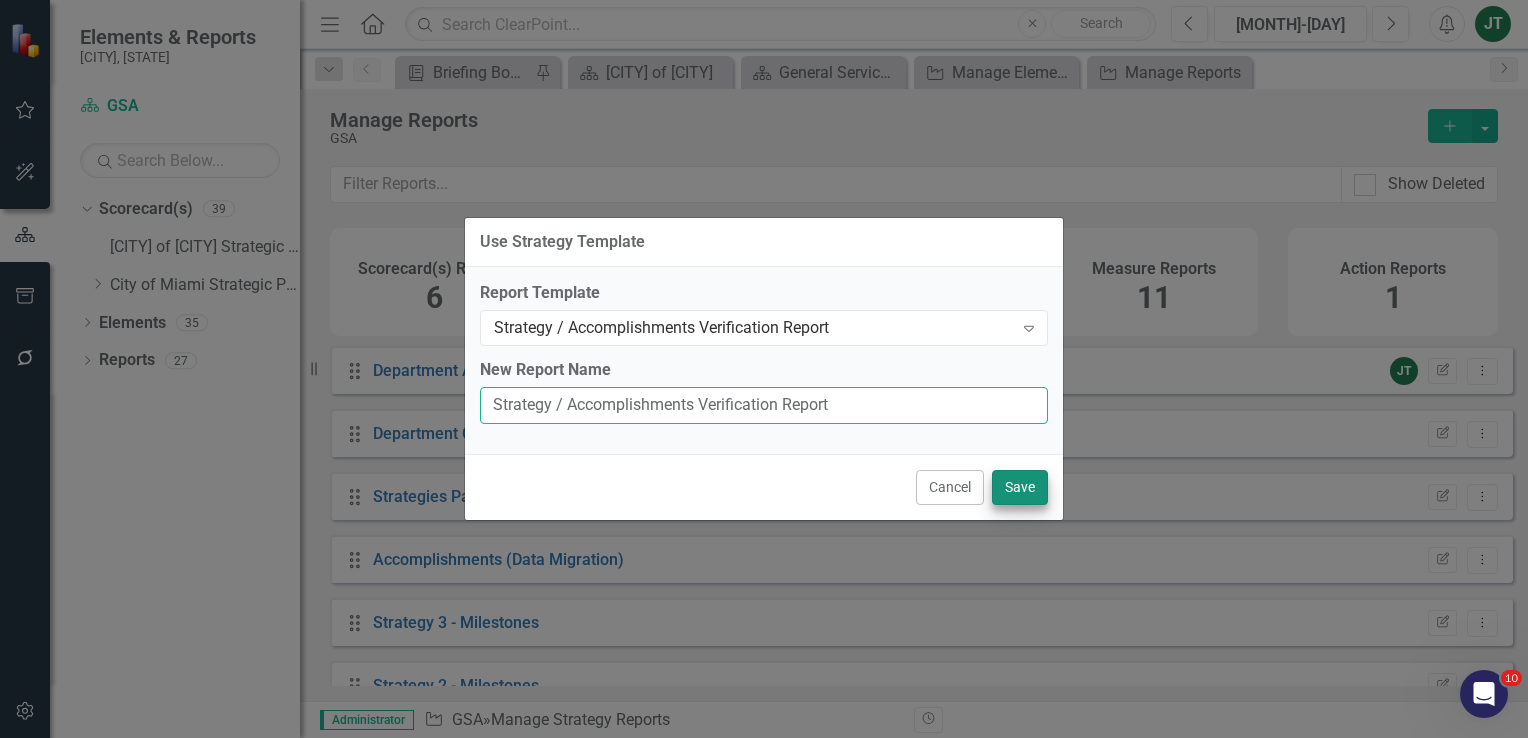 type on "Strategy / Accomplishments Verification Report" 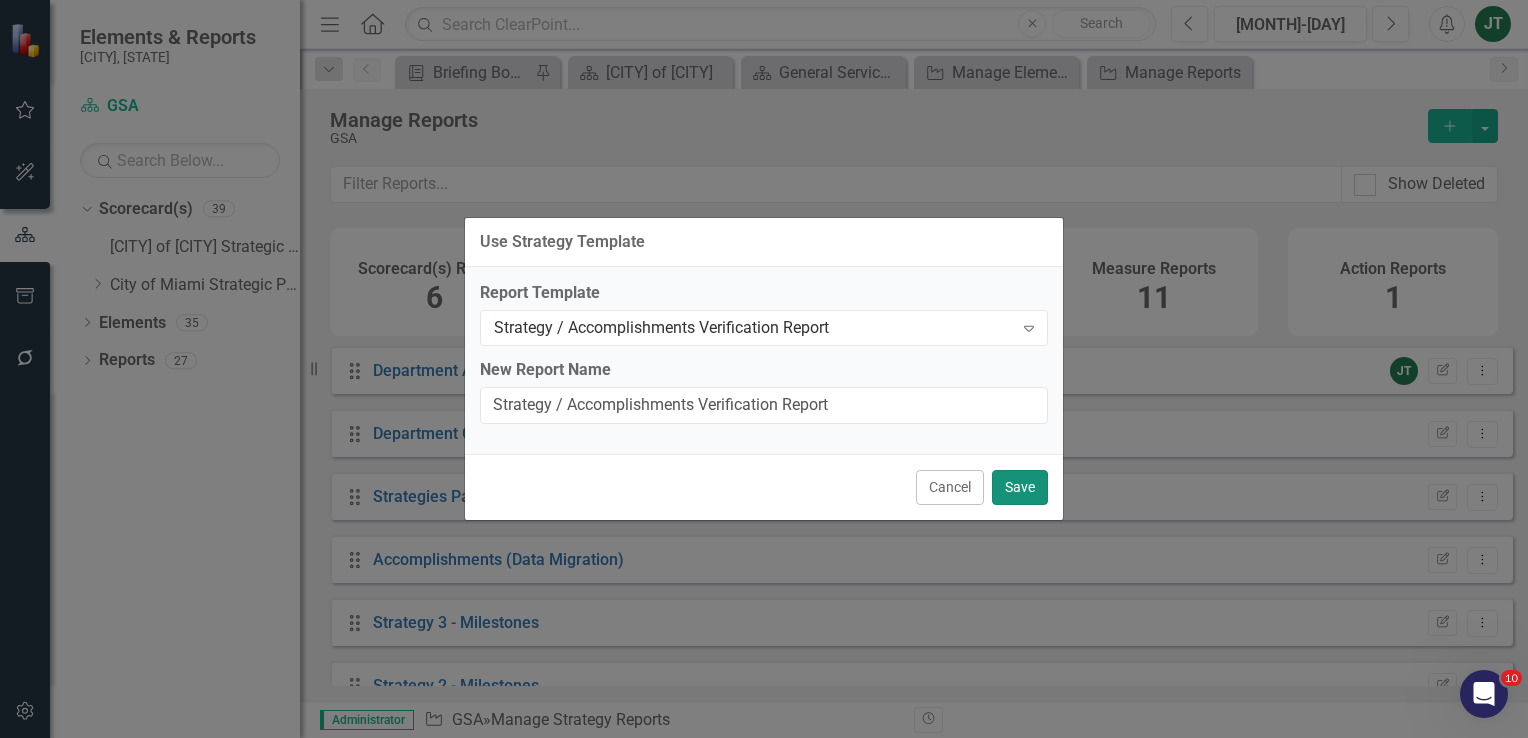 click on "Save" at bounding box center [1020, 487] 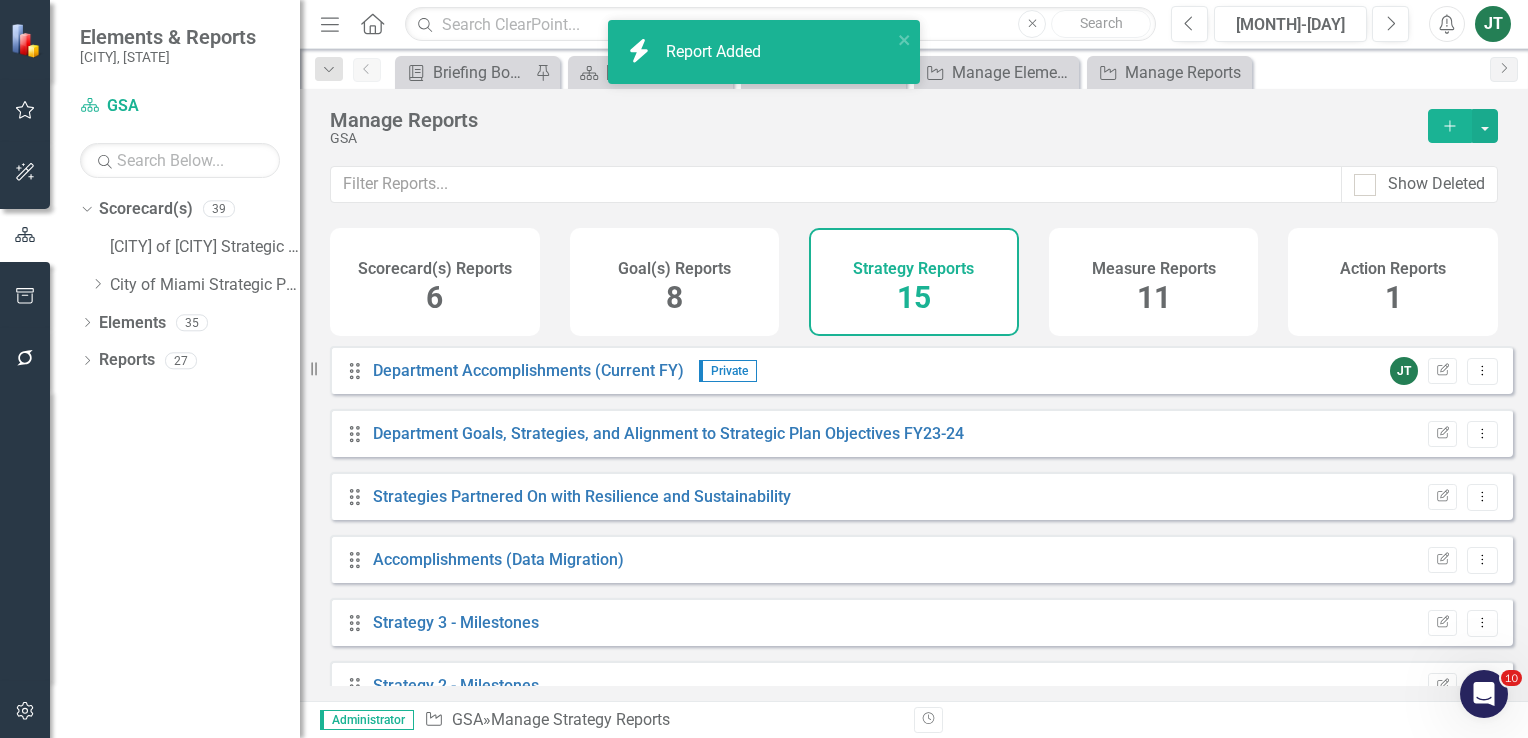 scroll, scrollTop: 604, scrollLeft: 0, axis: vertical 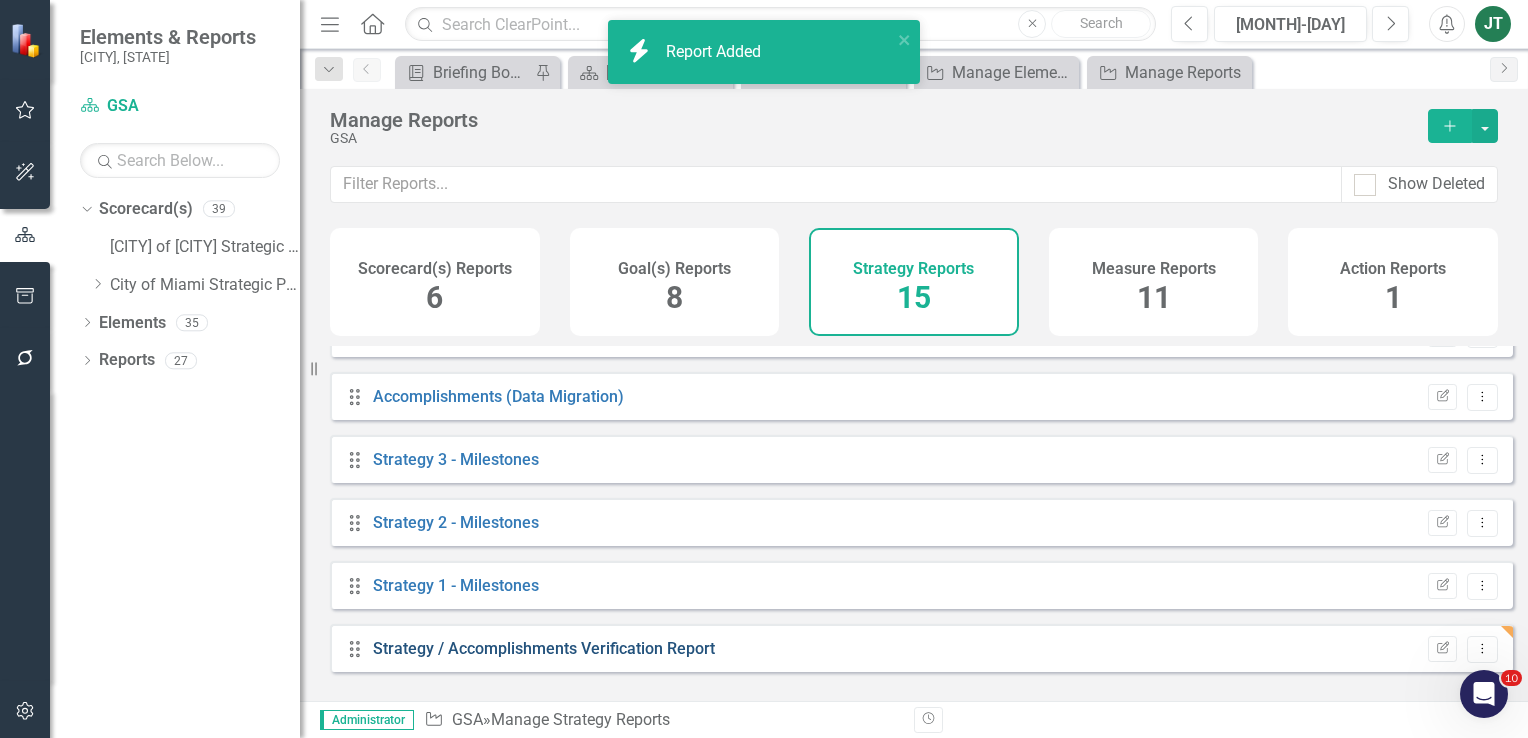 click on "Strategy / Accomplishments Verification Report" at bounding box center (544, 648) 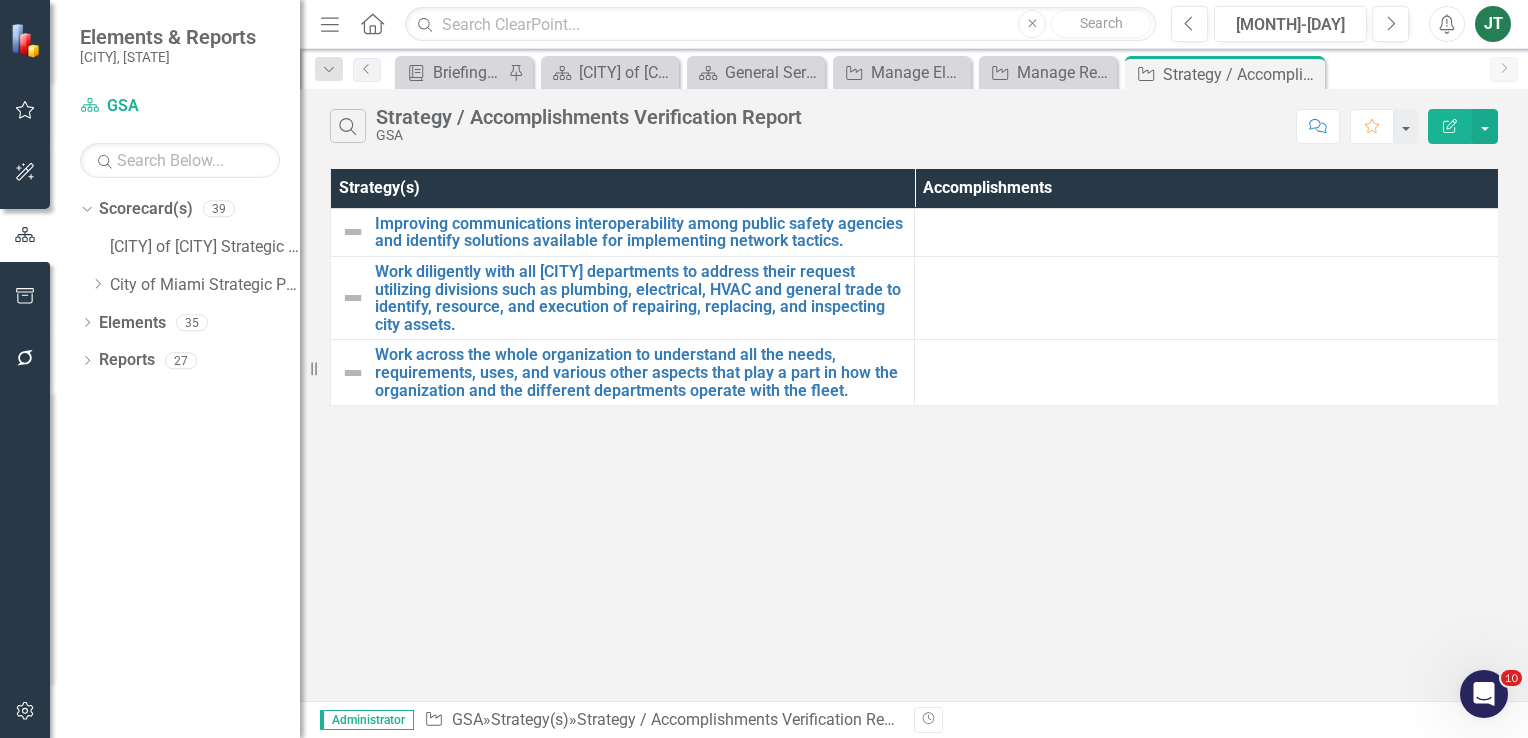 click on "Edit Report" at bounding box center [1450, 126] 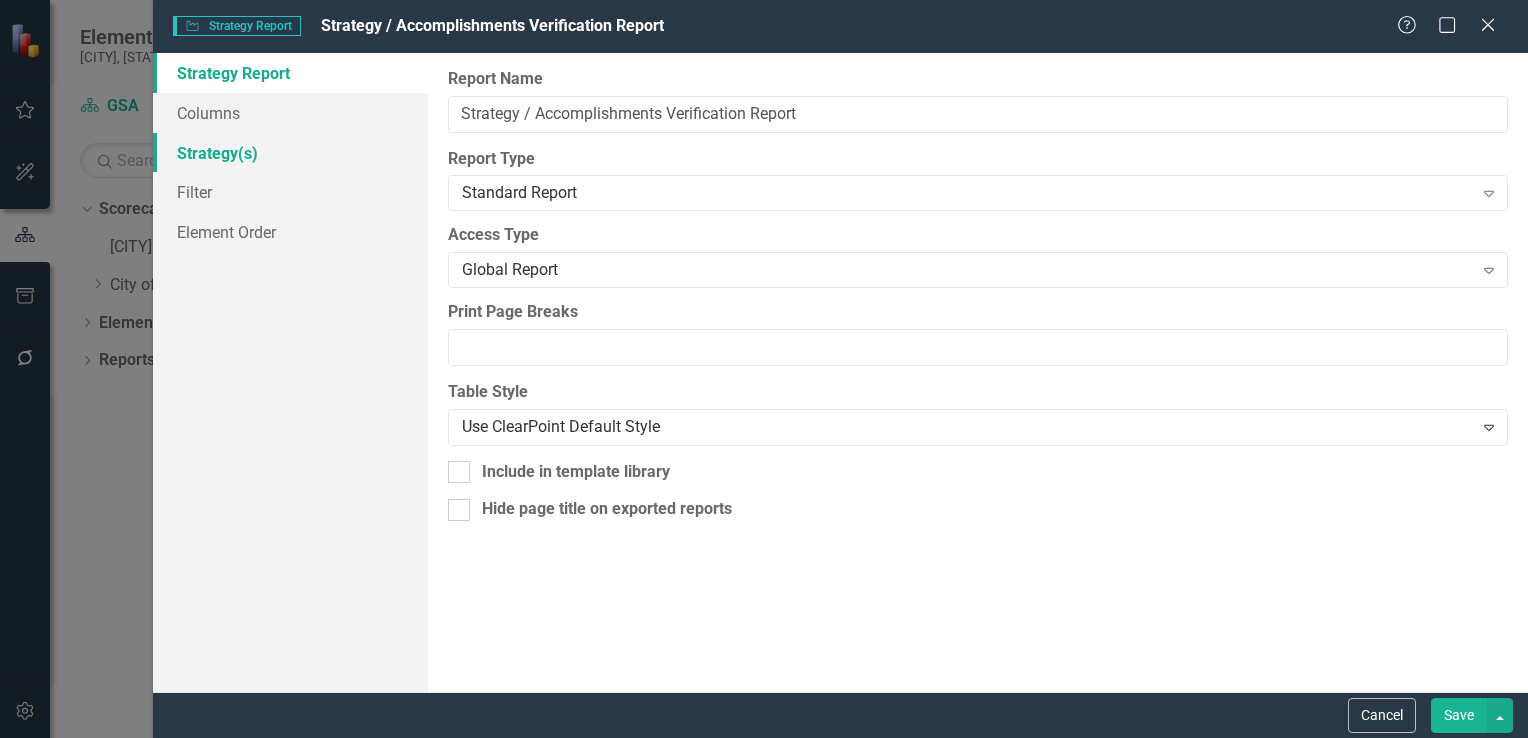 click on "Strategy(s)" at bounding box center [290, 153] 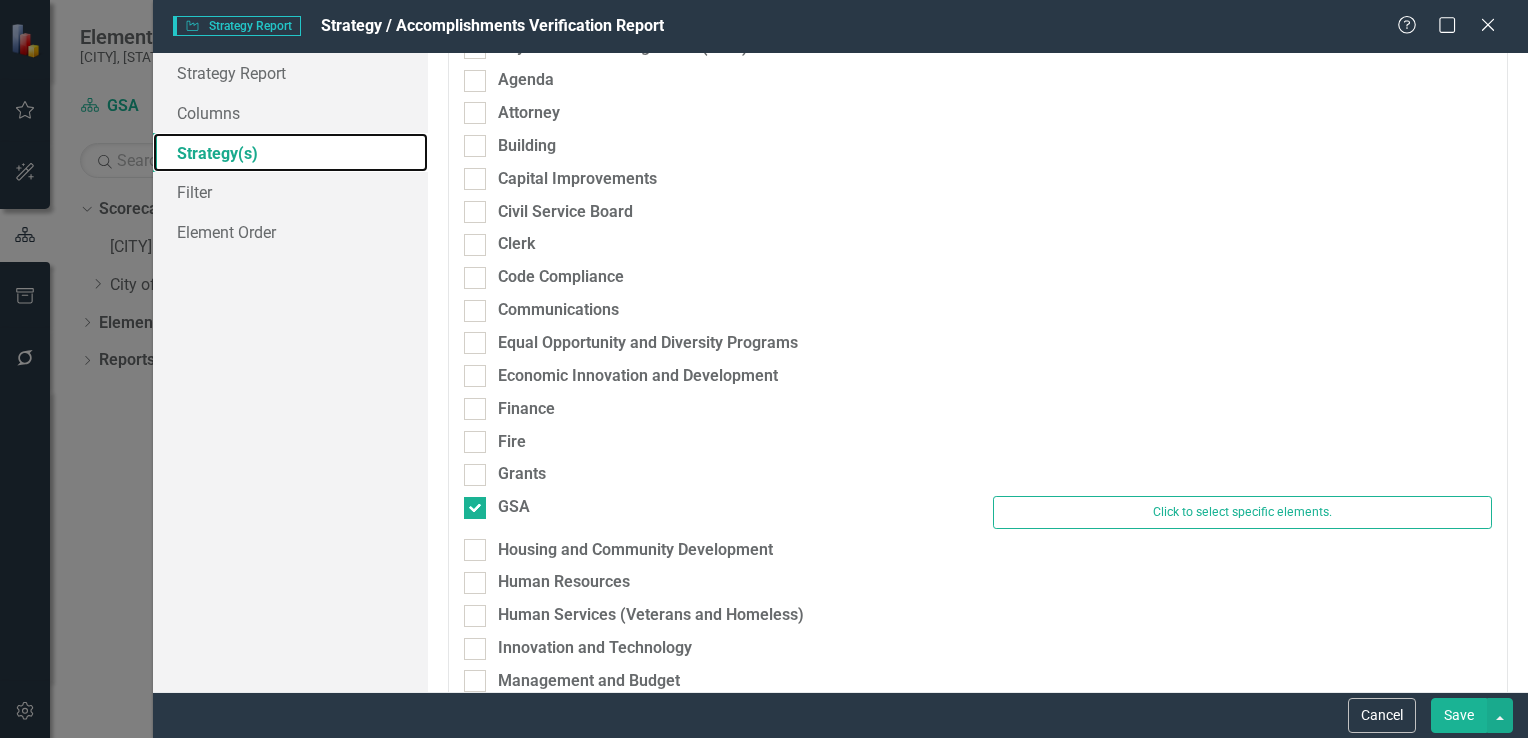 scroll, scrollTop: 0, scrollLeft: 0, axis: both 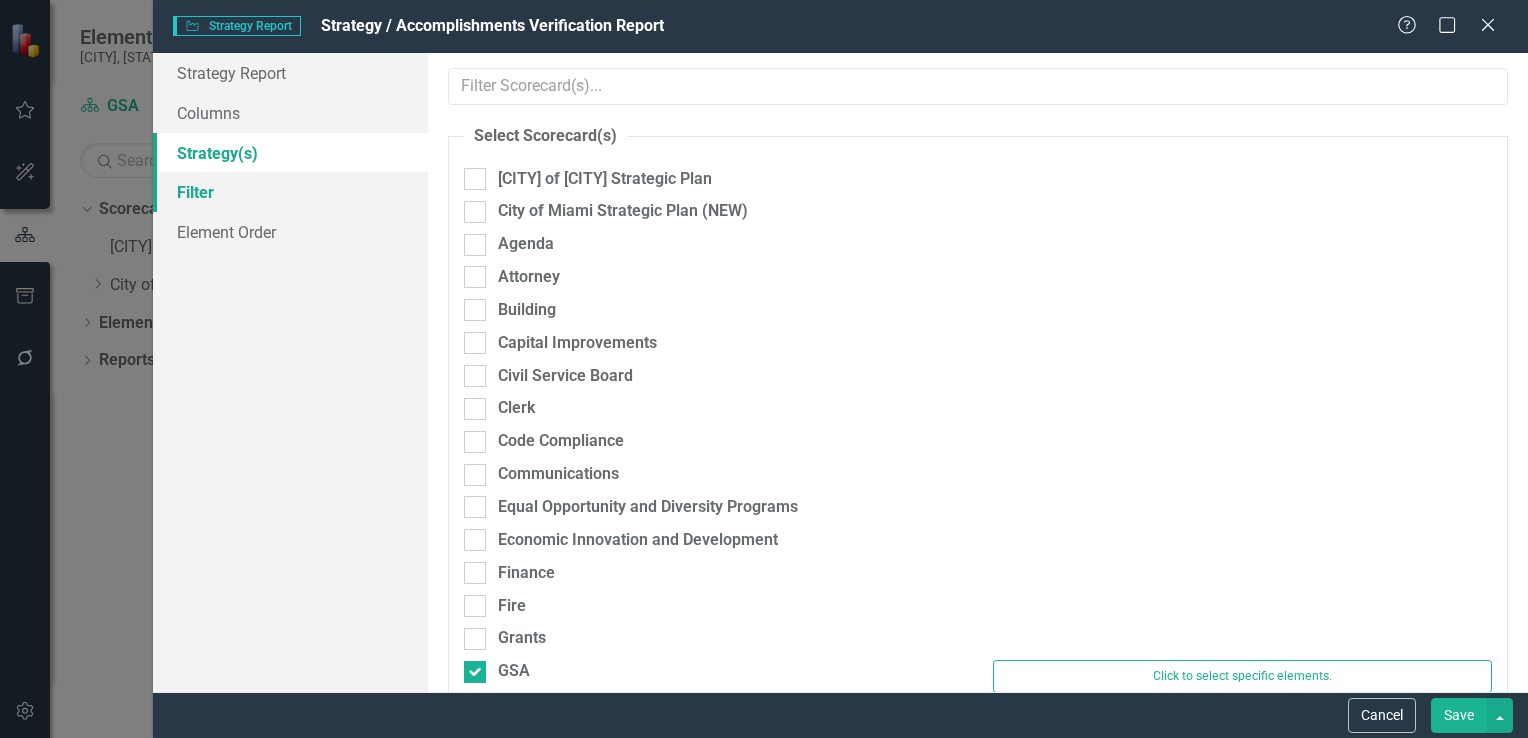 click on "Filter" at bounding box center [290, 192] 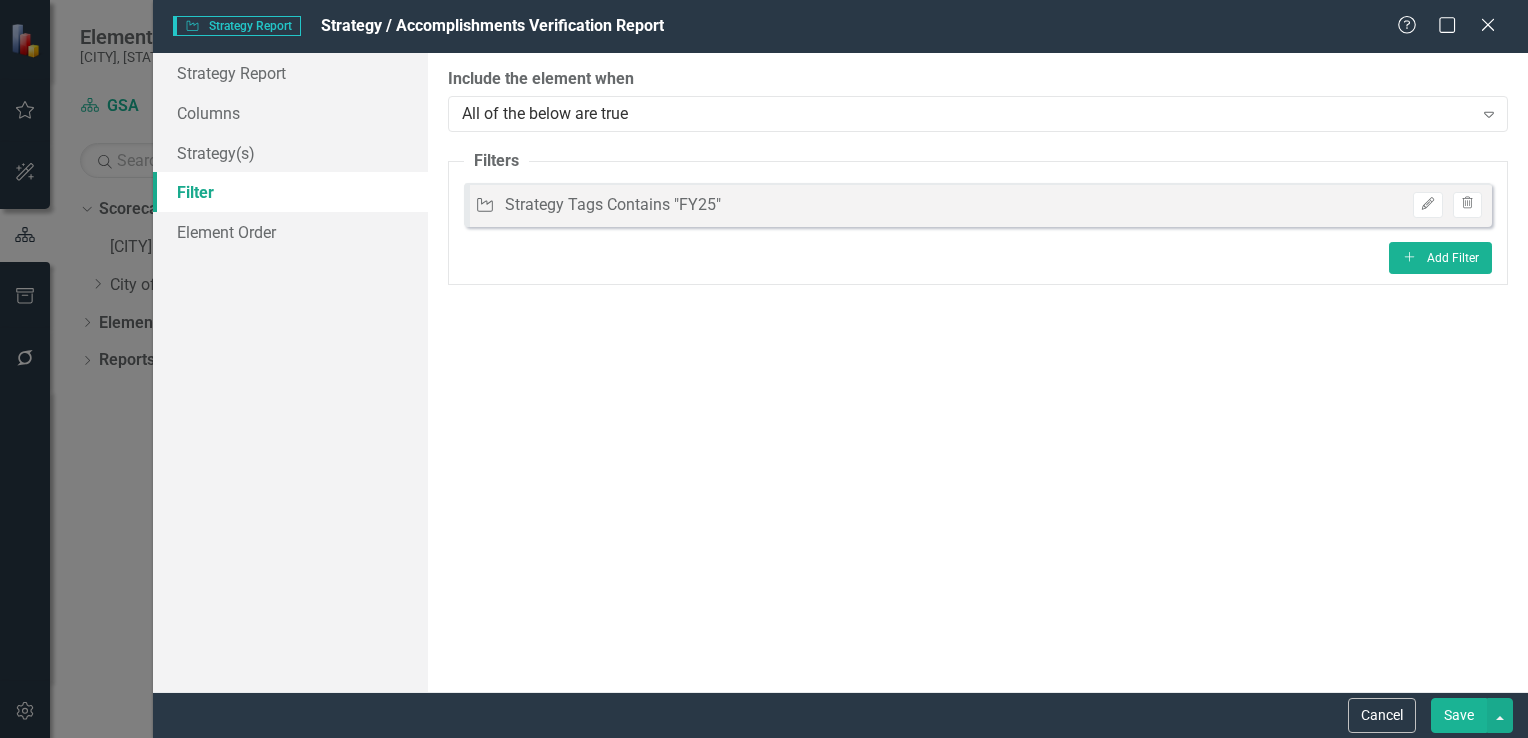 click on "Save" at bounding box center [1459, 715] 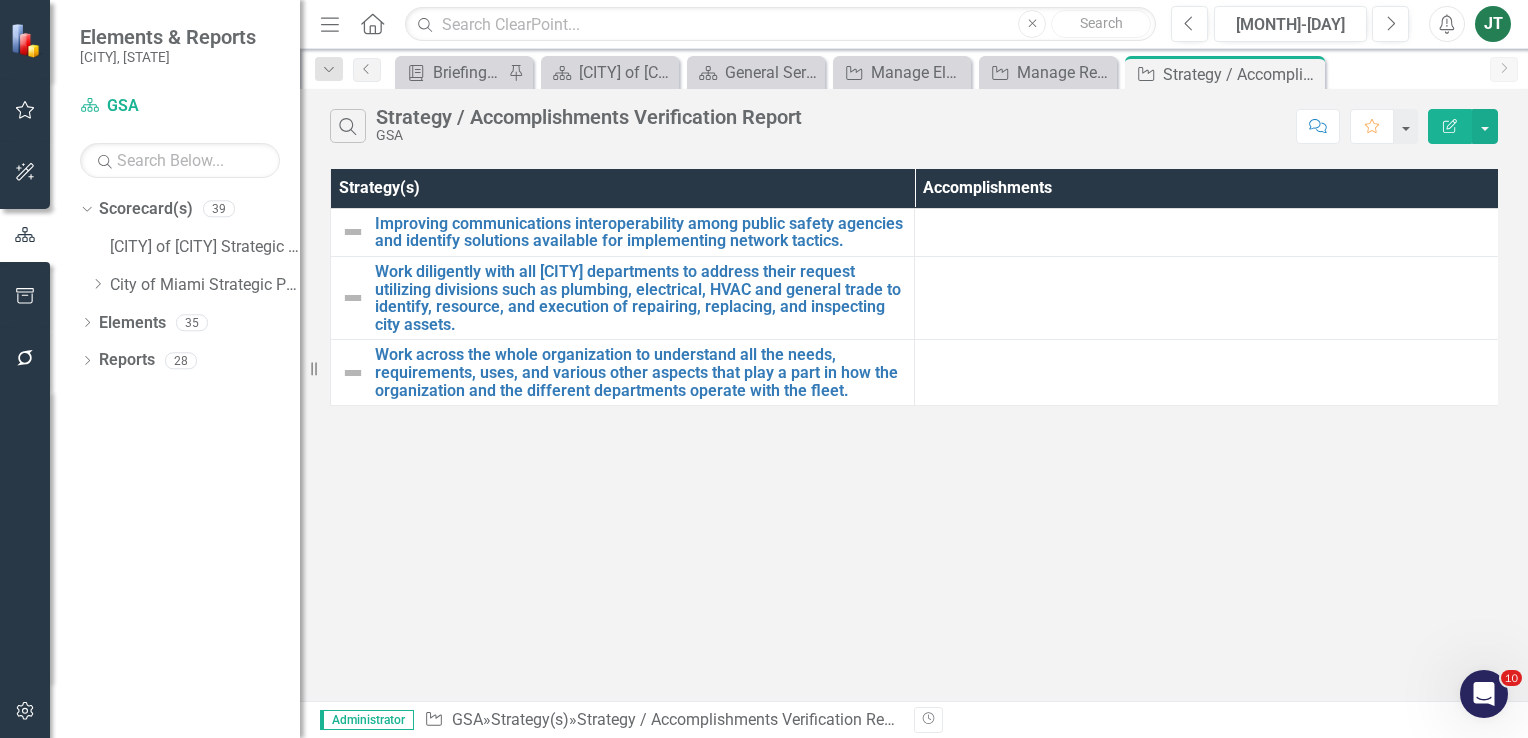 click on "Edit Report" at bounding box center [1450, 126] 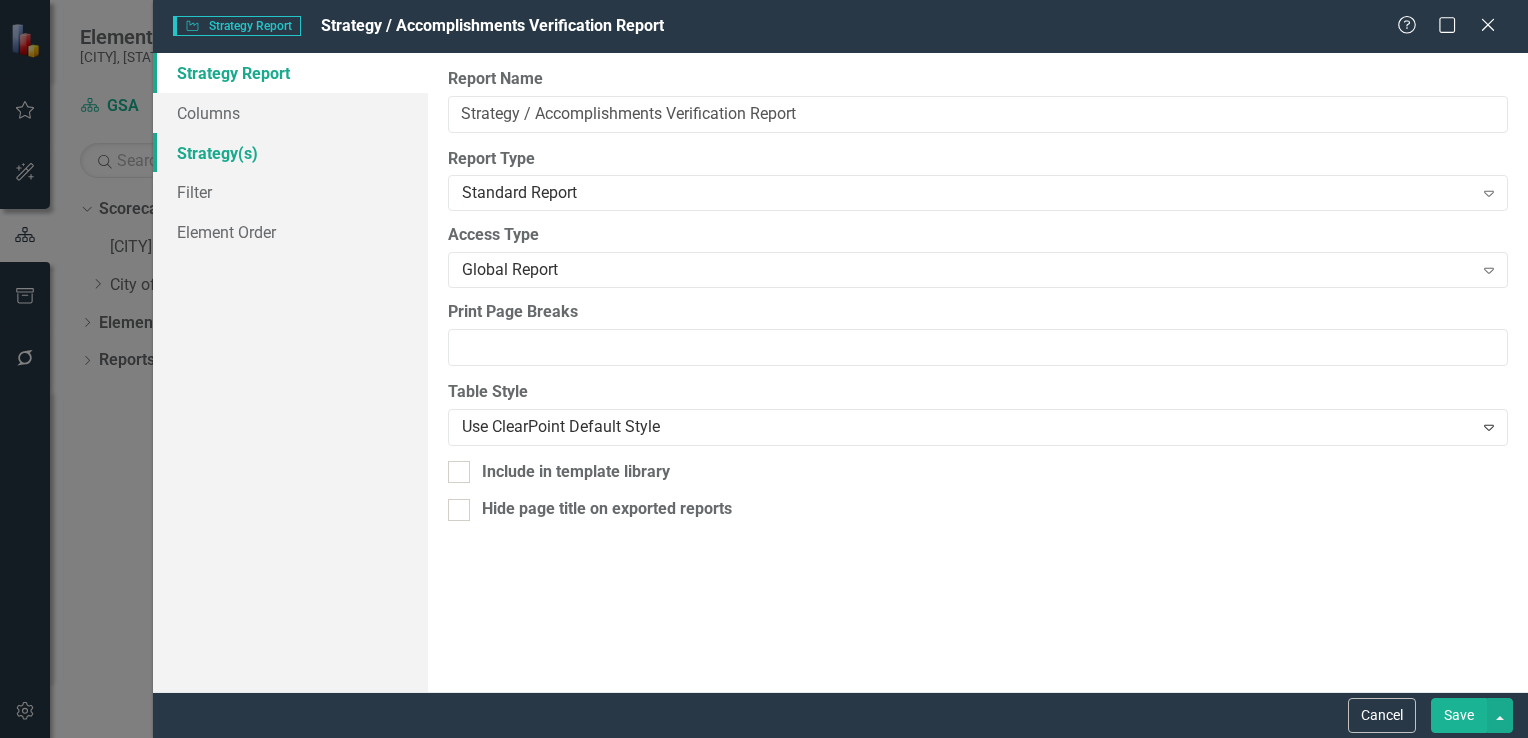 click on "Strategy(s)" at bounding box center (290, 153) 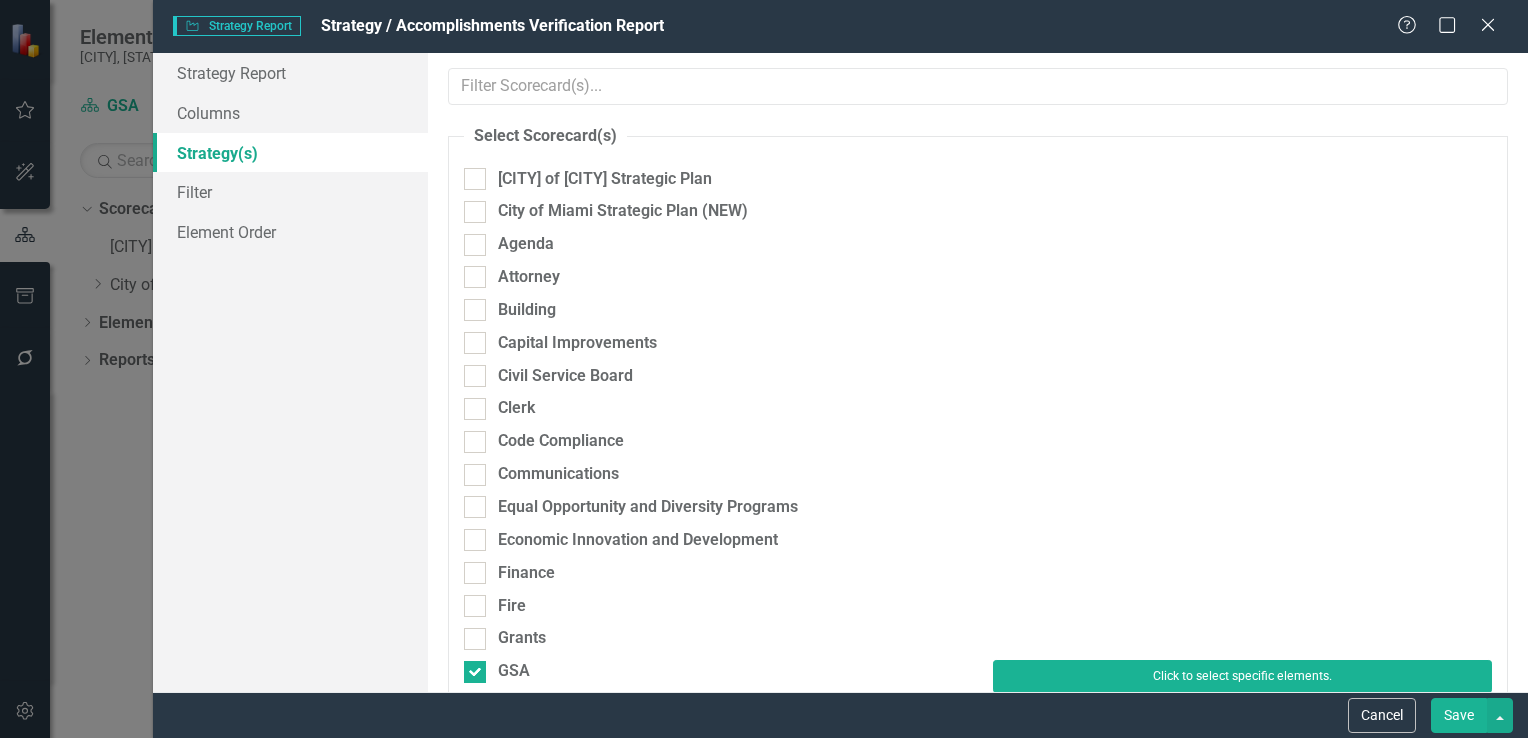 click on "Click to select specific elements." at bounding box center [1242, 676] 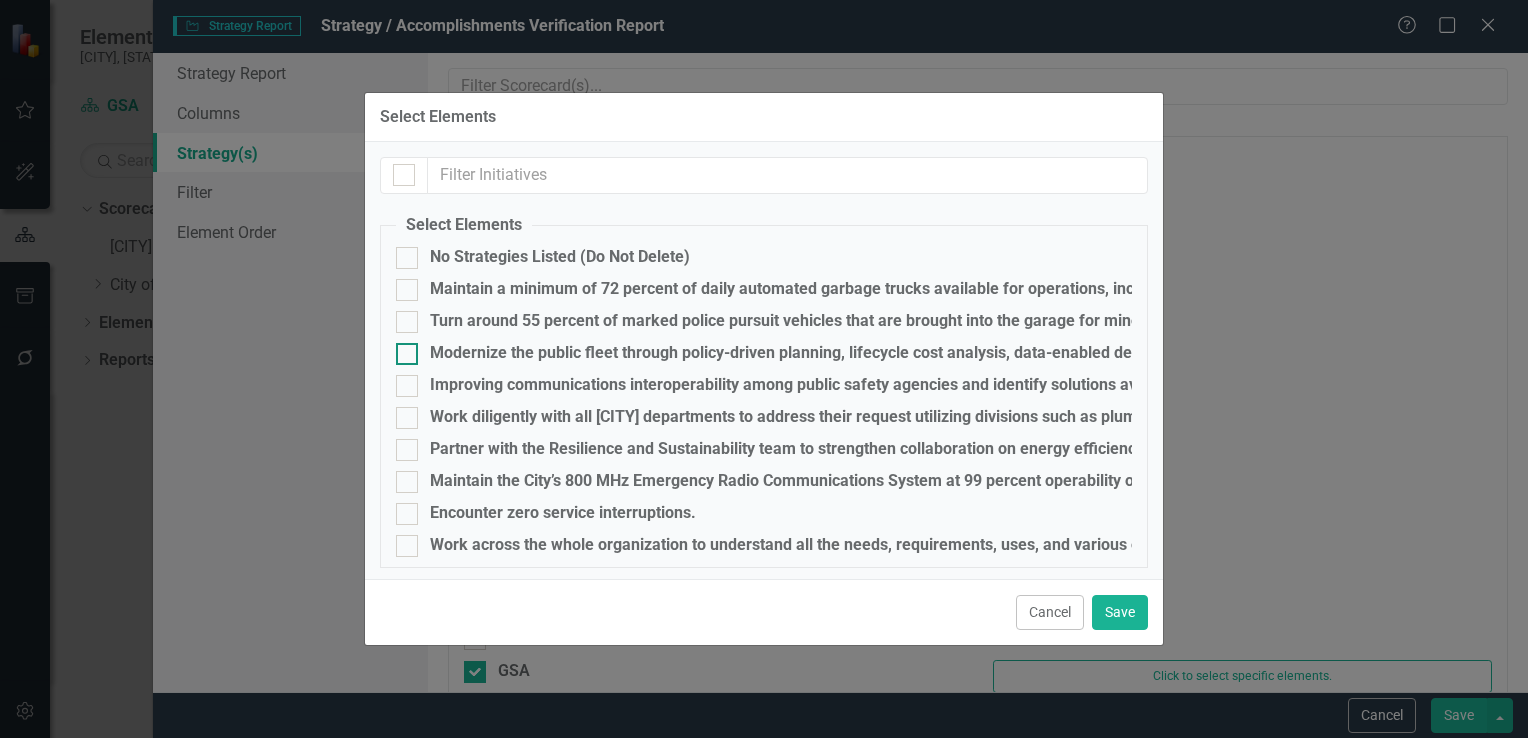scroll, scrollTop: 2, scrollLeft: 0, axis: vertical 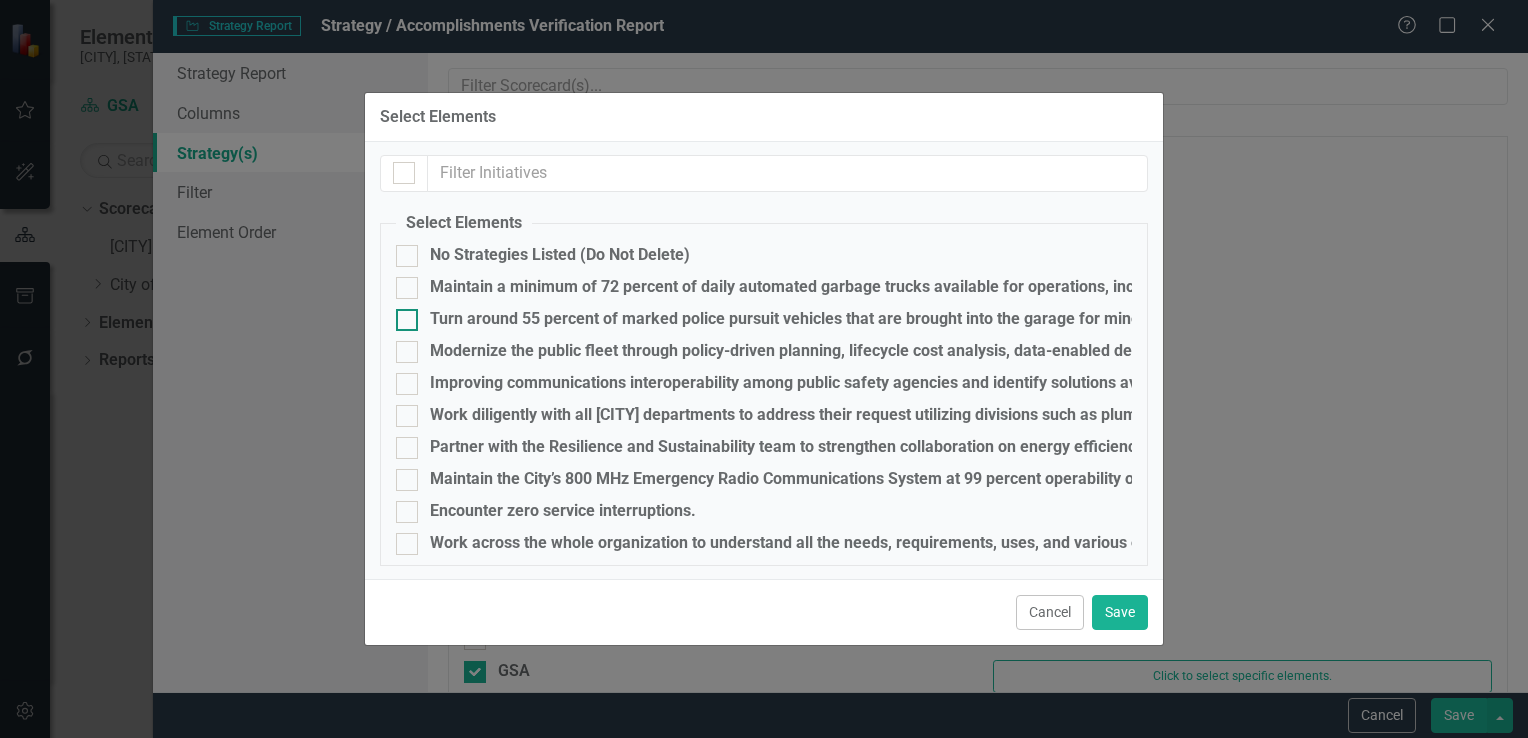 click at bounding box center (407, 256) 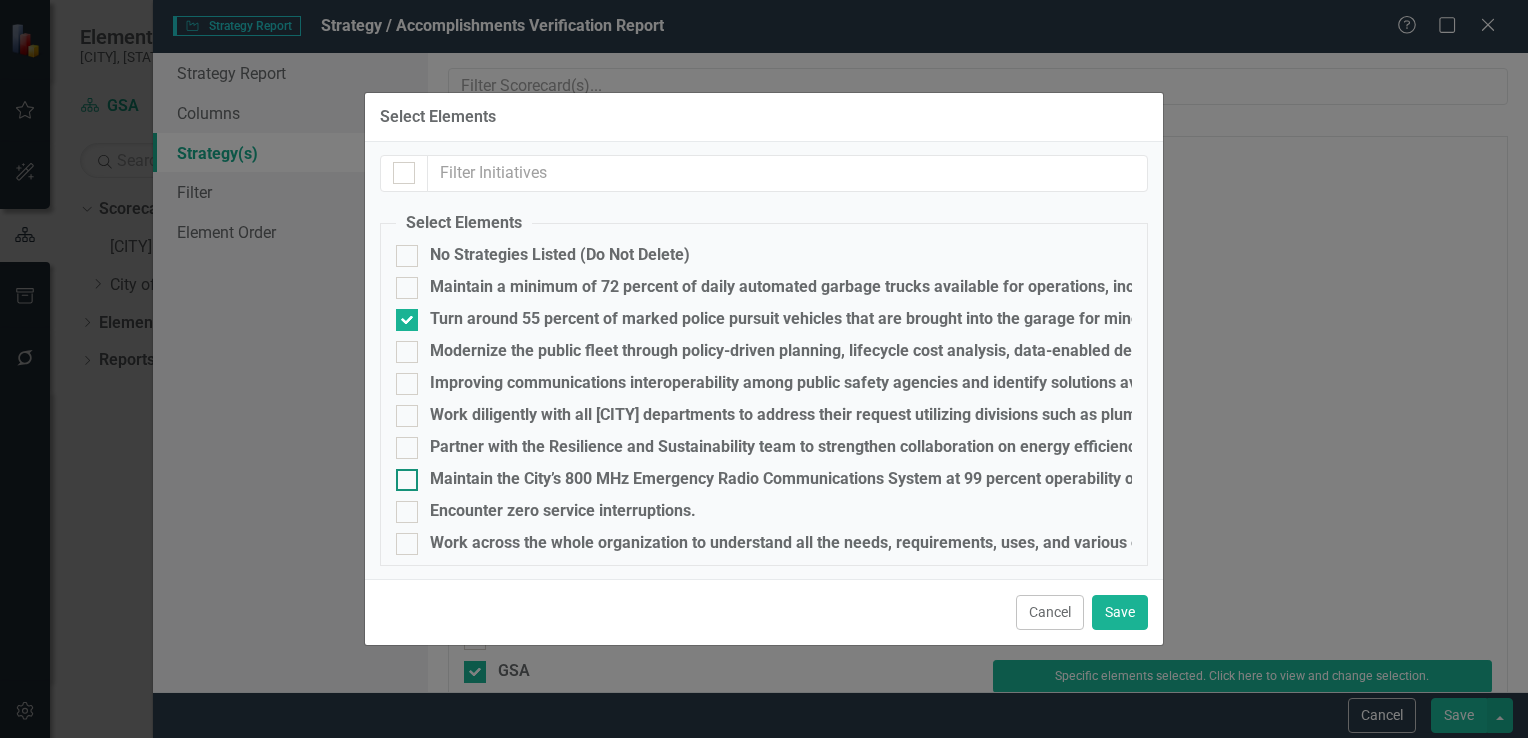 click on "Maintain the City’s 800 MHz Emergency Radio Communications System at 99 percent operability or better." at bounding box center (402, 475) 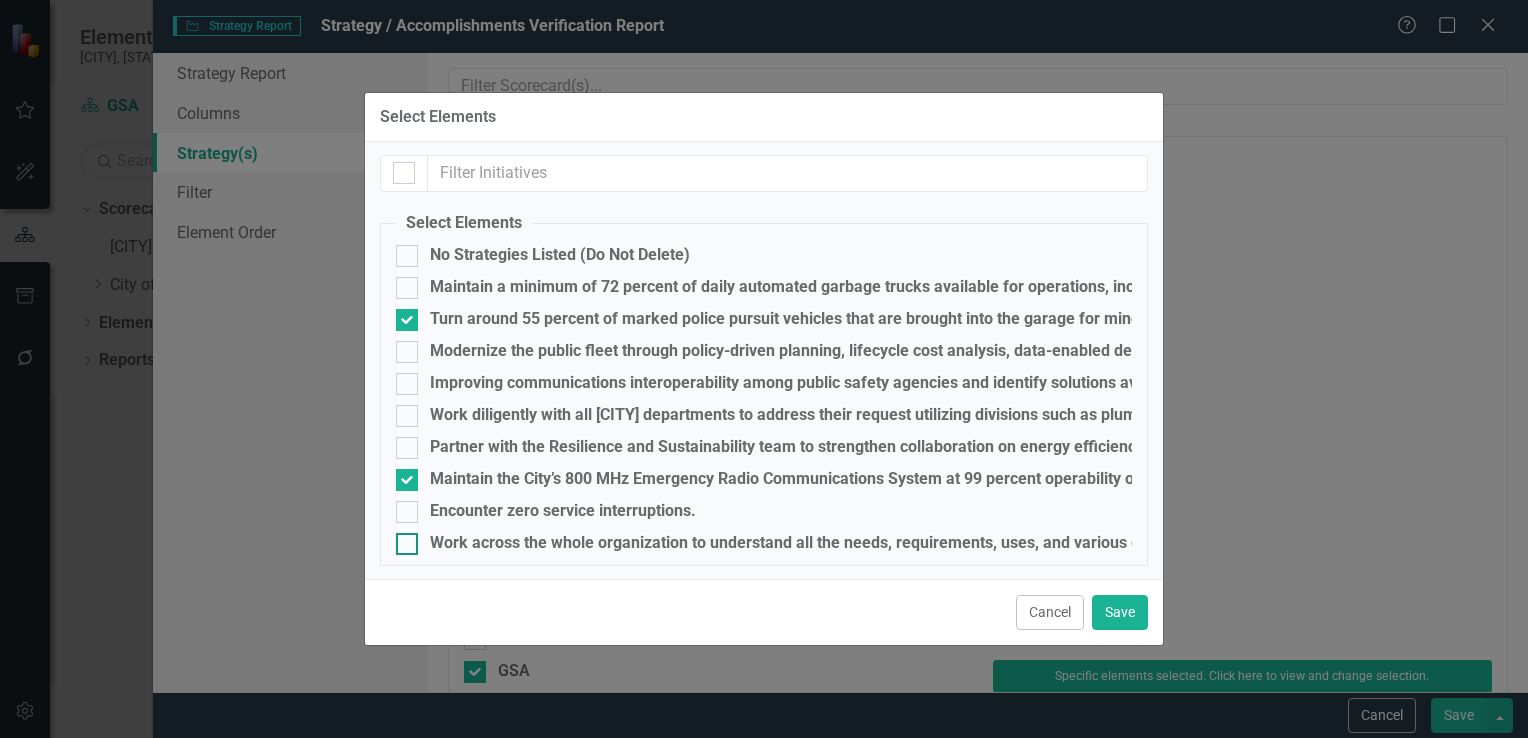 click on "Work across the whole organization to understand all the needs, requirements, uses, and various other aspects that play a part in how the organization and the different departments operate with the fleet." at bounding box center (560, 255) 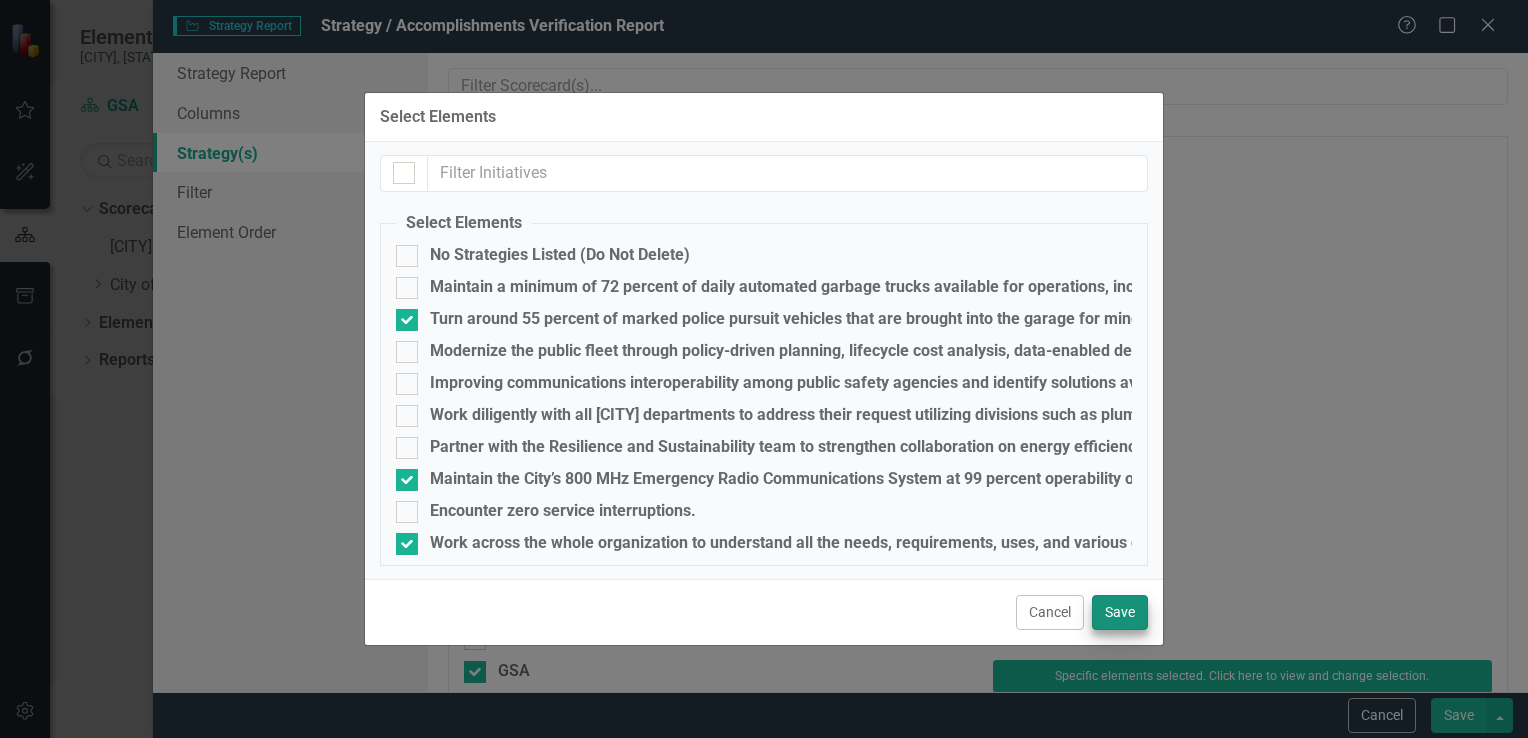 drag, startPoint x: 1157, startPoint y: 641, endPoint x: 1143, endPoint y: 602, distance: 41.4367 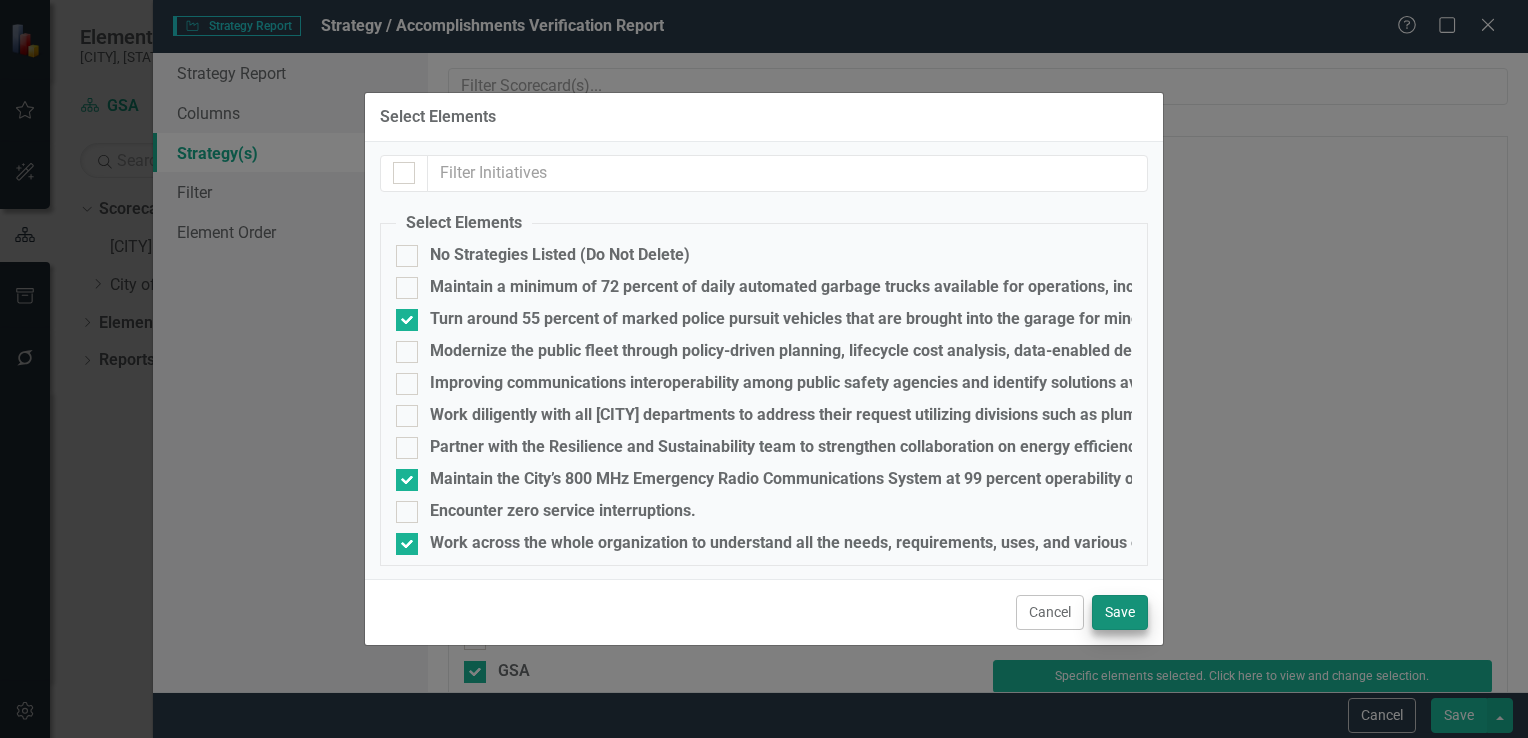 click on "Select Elements Select Elements No Strategies Listed (Do Not Delete) Maintain a minimum of 72 percent of daily automated garbage trucks available for operations, including four used in the single stream recycling program, and a minimum of 79 percent of the daily cranes available for operations. Turn around 55 percent of marked police pursuit vehicles that are brought into the garage for minor repairs the same day, and ensure that the Police Department has 95 percent of its vehicles available for service each day. Modernize the public fleet through policy-driven planning, lifecycle cost analysis, data-enabled decision-making, phased and prioritized investments, —while leveraging funding opportunities and monitoring performance to ensure efficient, reliable, and accountable service delivery. Improving communications interoperability among public safety agencies and identify solutions available for implementing network tactics. Encounter zero service interruptions. Cancel Save" at bounding box center (764, 369) 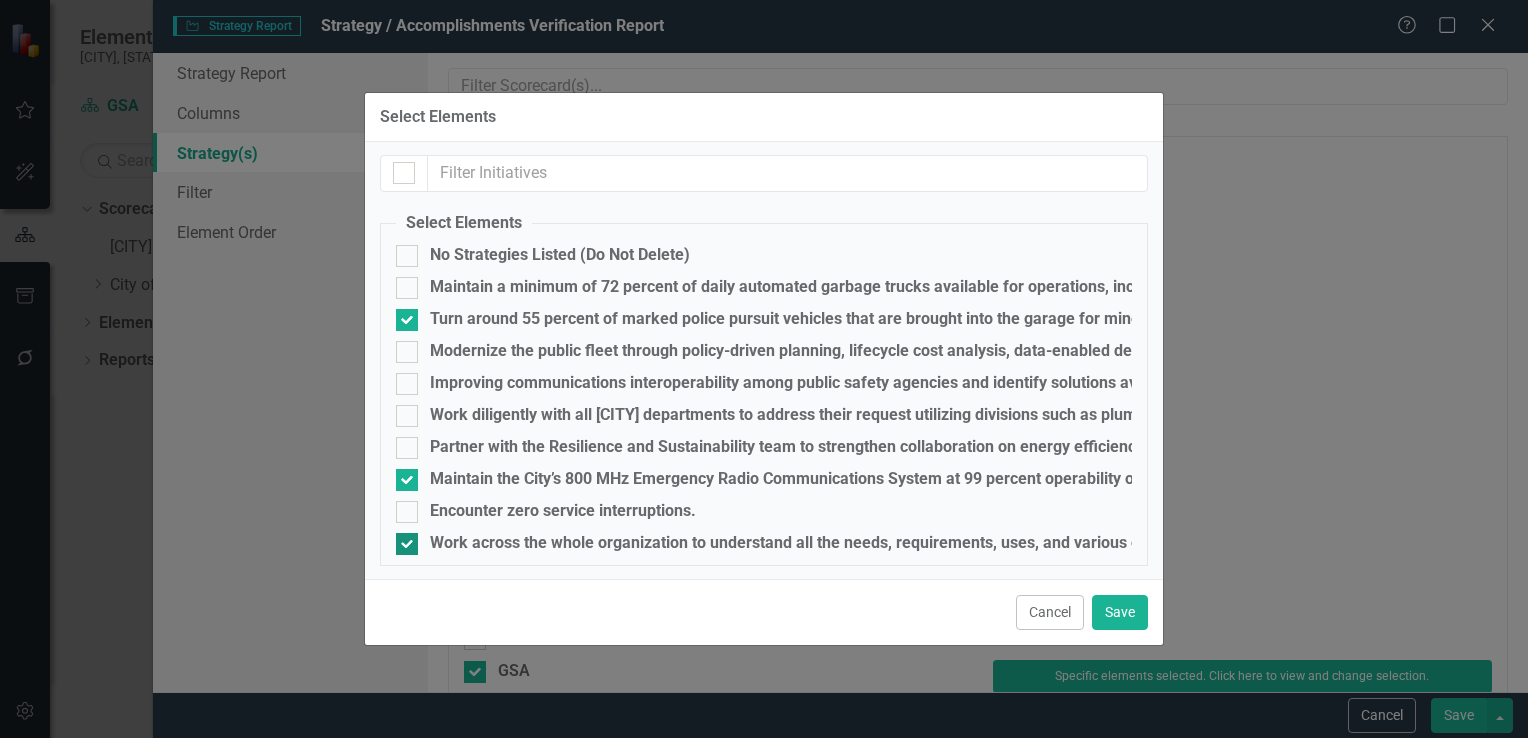 click on "Work across the whole organization to understand all the needs, requirements, uses, and various other aspects that play a part in how the organization and the different departments operate with the fleet." at bounding box center (560, 255) 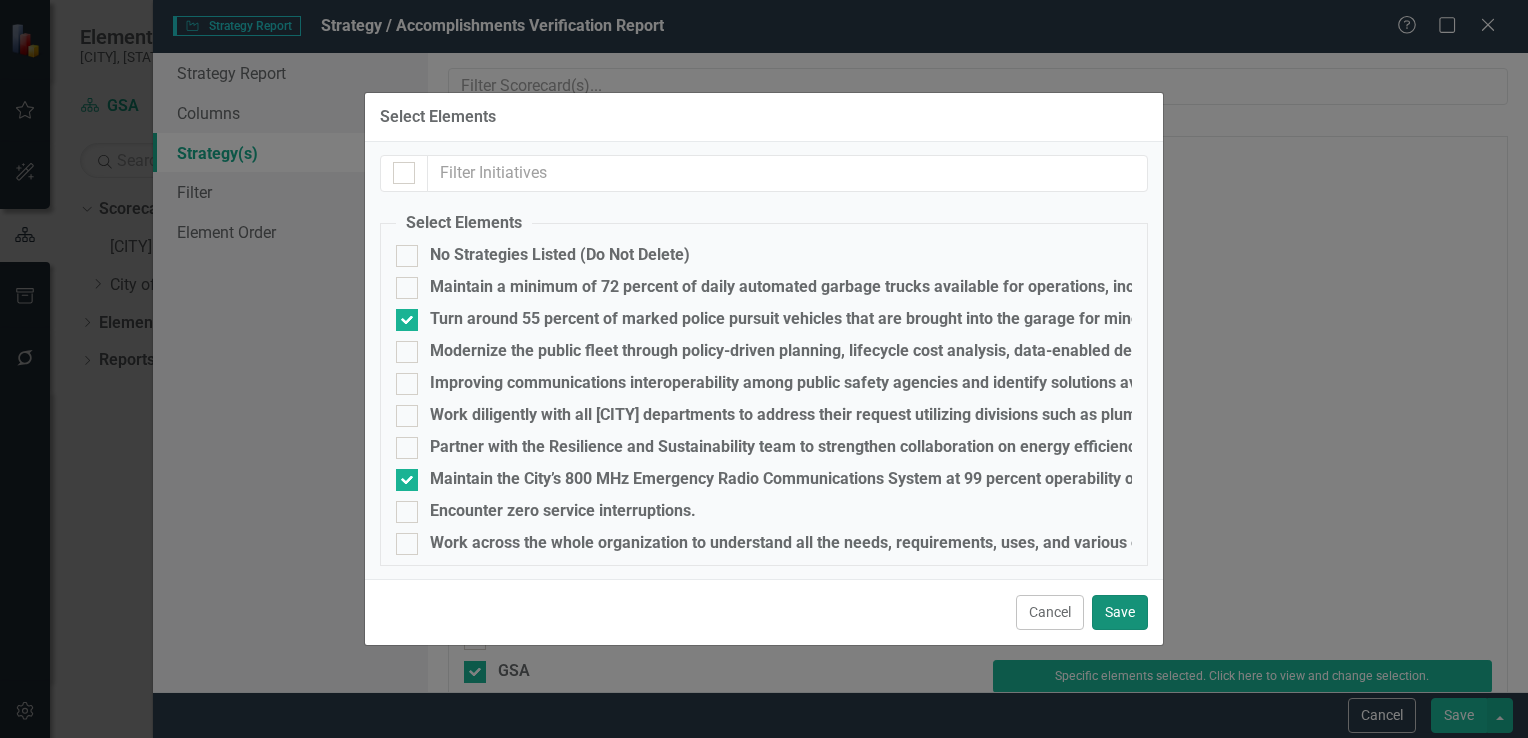 click on "Save" at bounding box center (1120, 612) 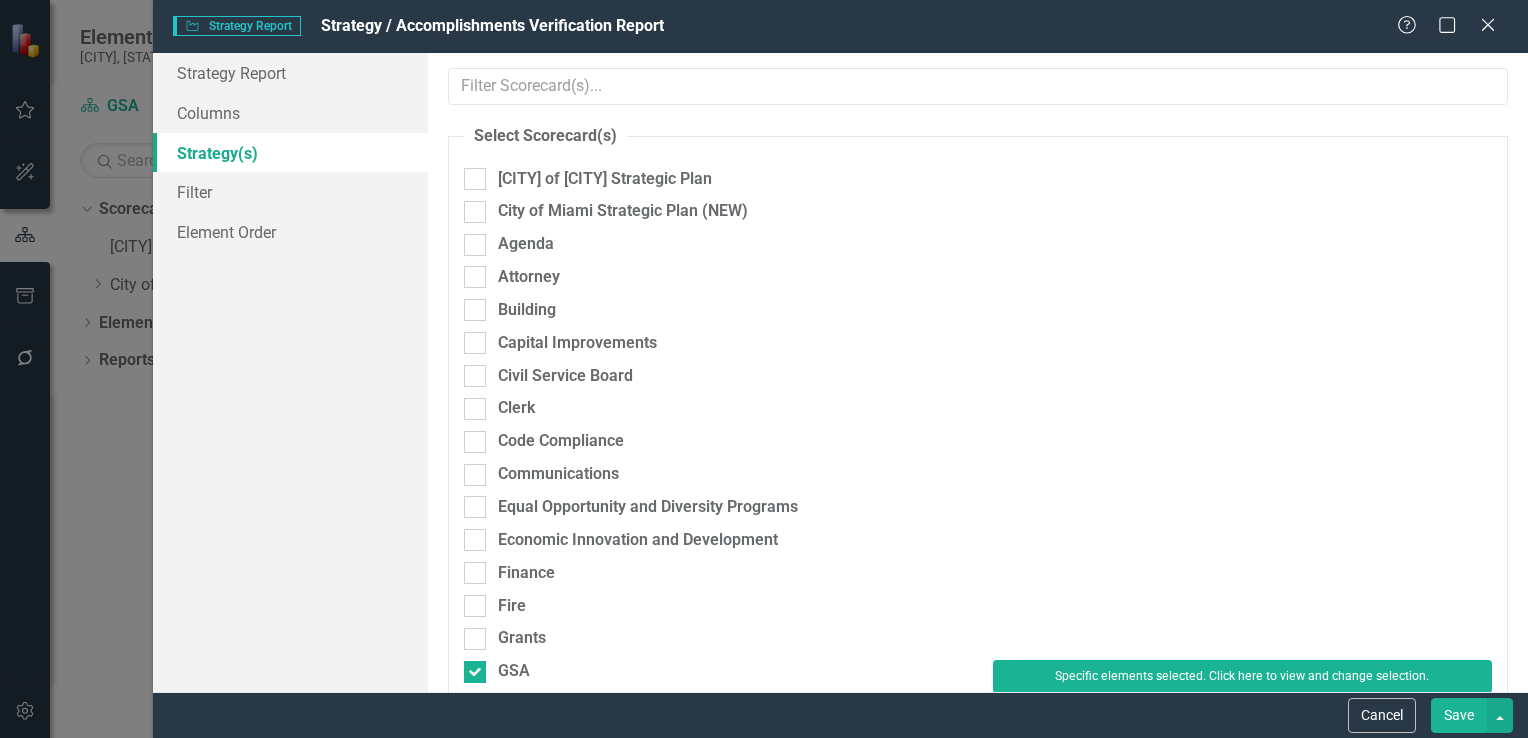 click on "Save" at bounding box center (1459, 715) 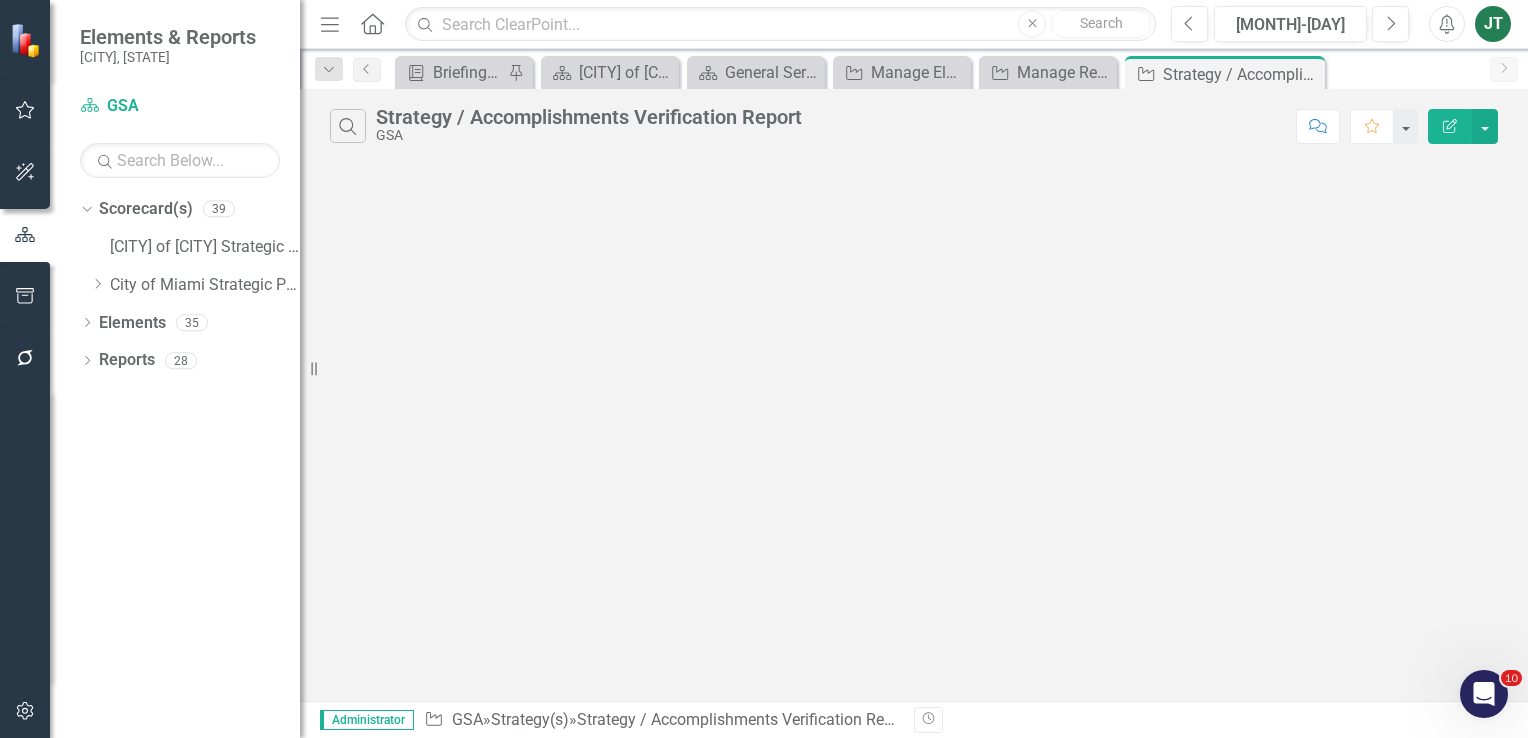click on "Edit Report" at bounding box center (1450, 126) 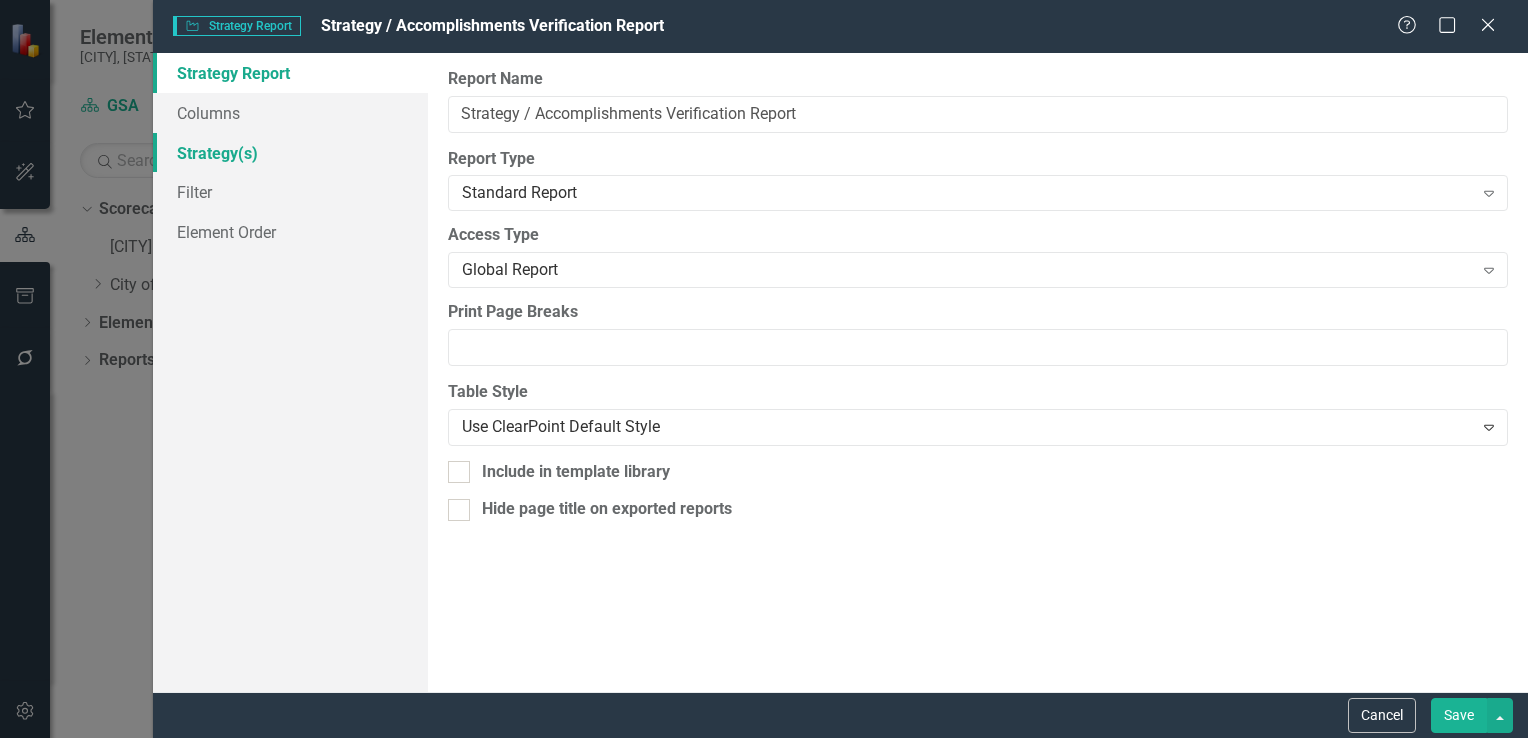 click on "Strategy(s)" at bounding box center (290, 153) 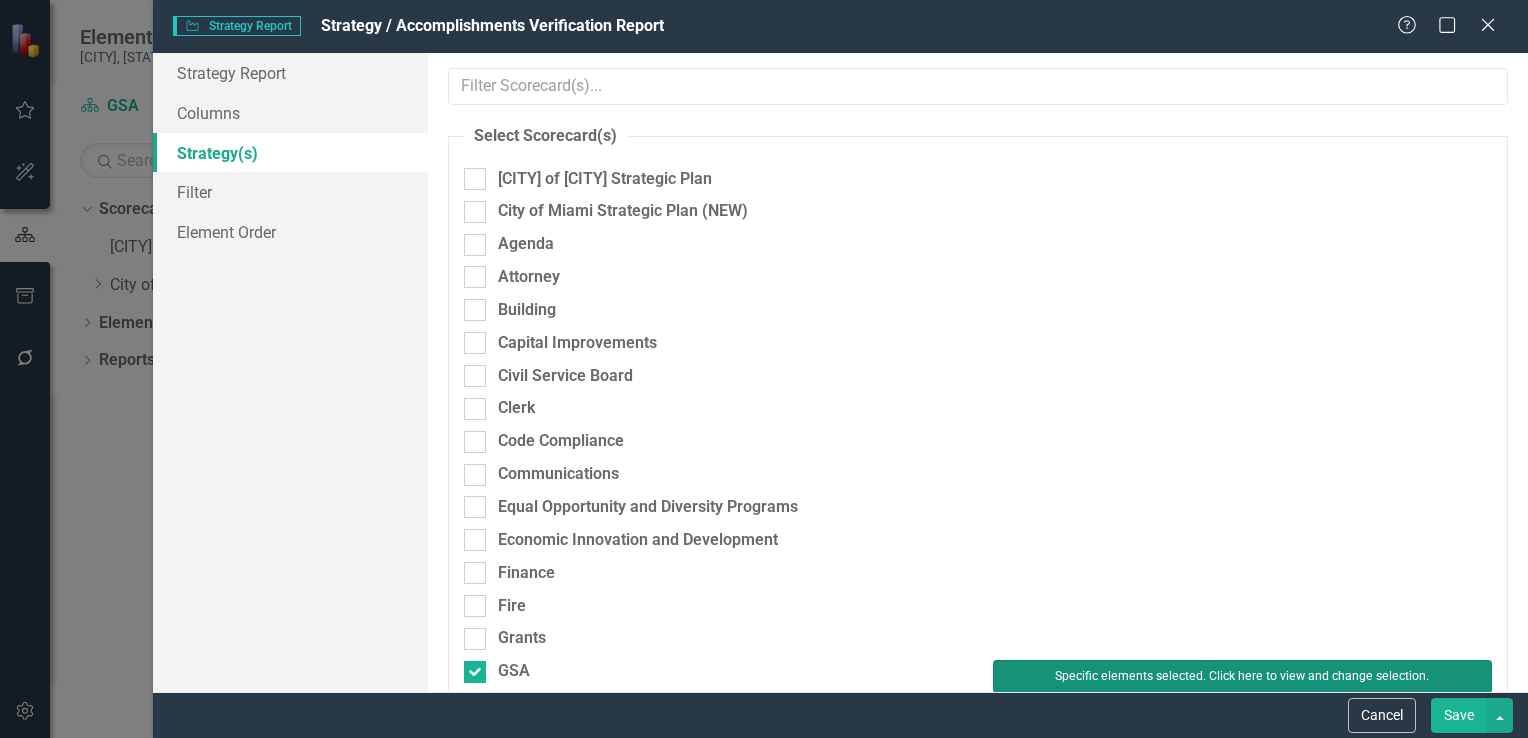 click on "Specific elements selected. Click here to view and change selection." at bounding box center [1242, 676] 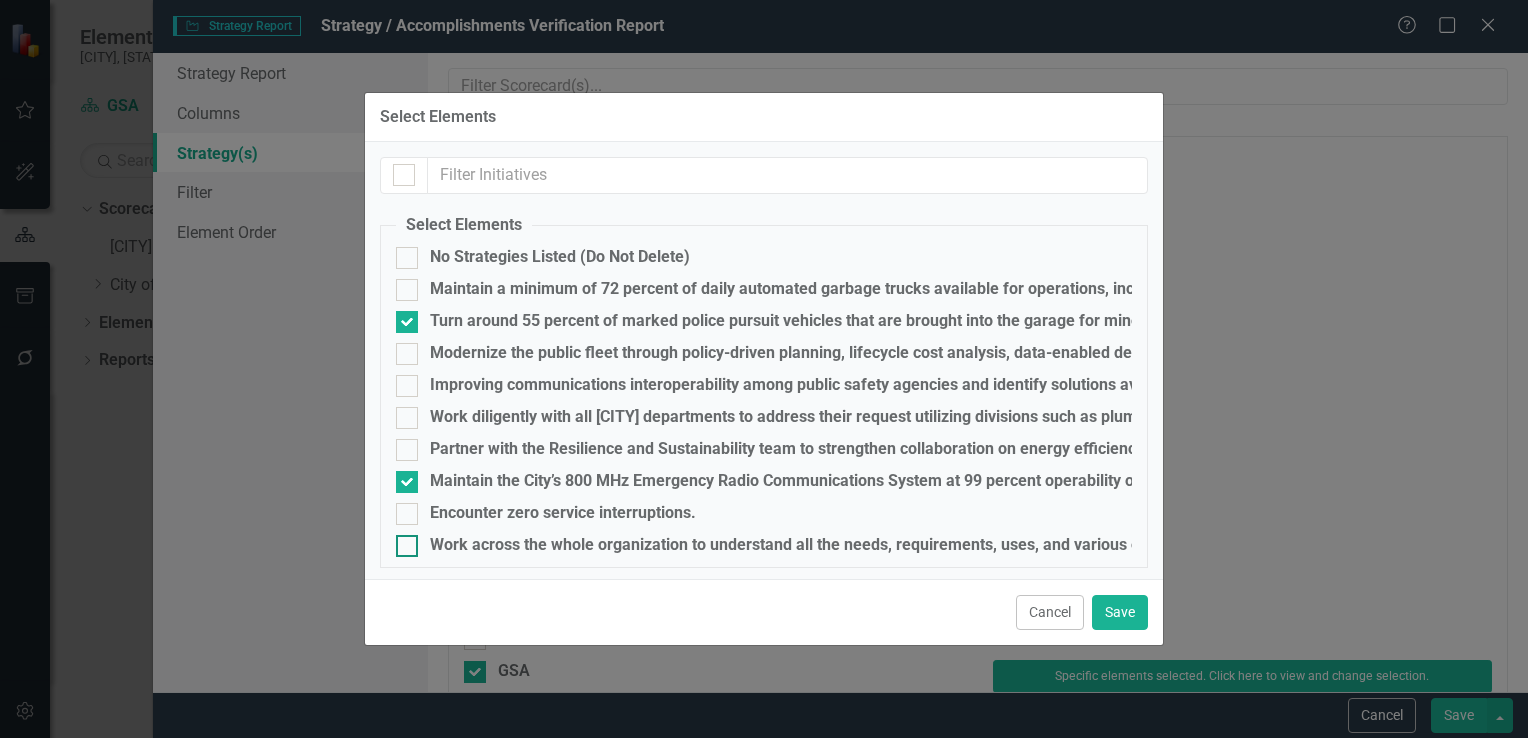 click on "Work across the whole organization to understand all the needs, requirements, uses, and various other aspects that play a part in how the organization and the different departments operate with the fleet." at bounding box center (402, 541) 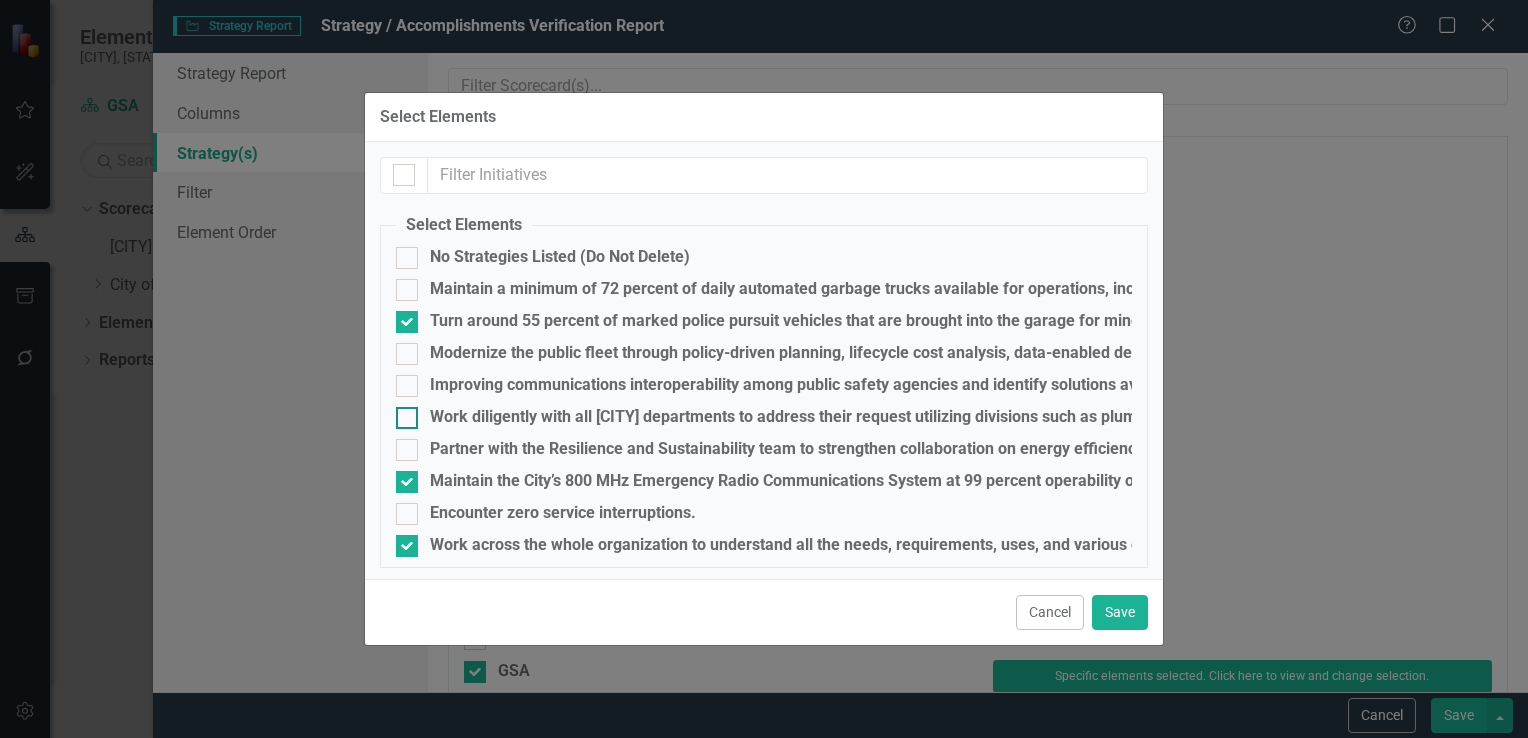 click on "Work diligently with all [CITY] departments to address their request utilizing divisions such as plumbing, electrical, HVAC and general trade to identify, resource, and execution of repairing, replacing, and inspecting city assets." at bounding box center [402, 413] 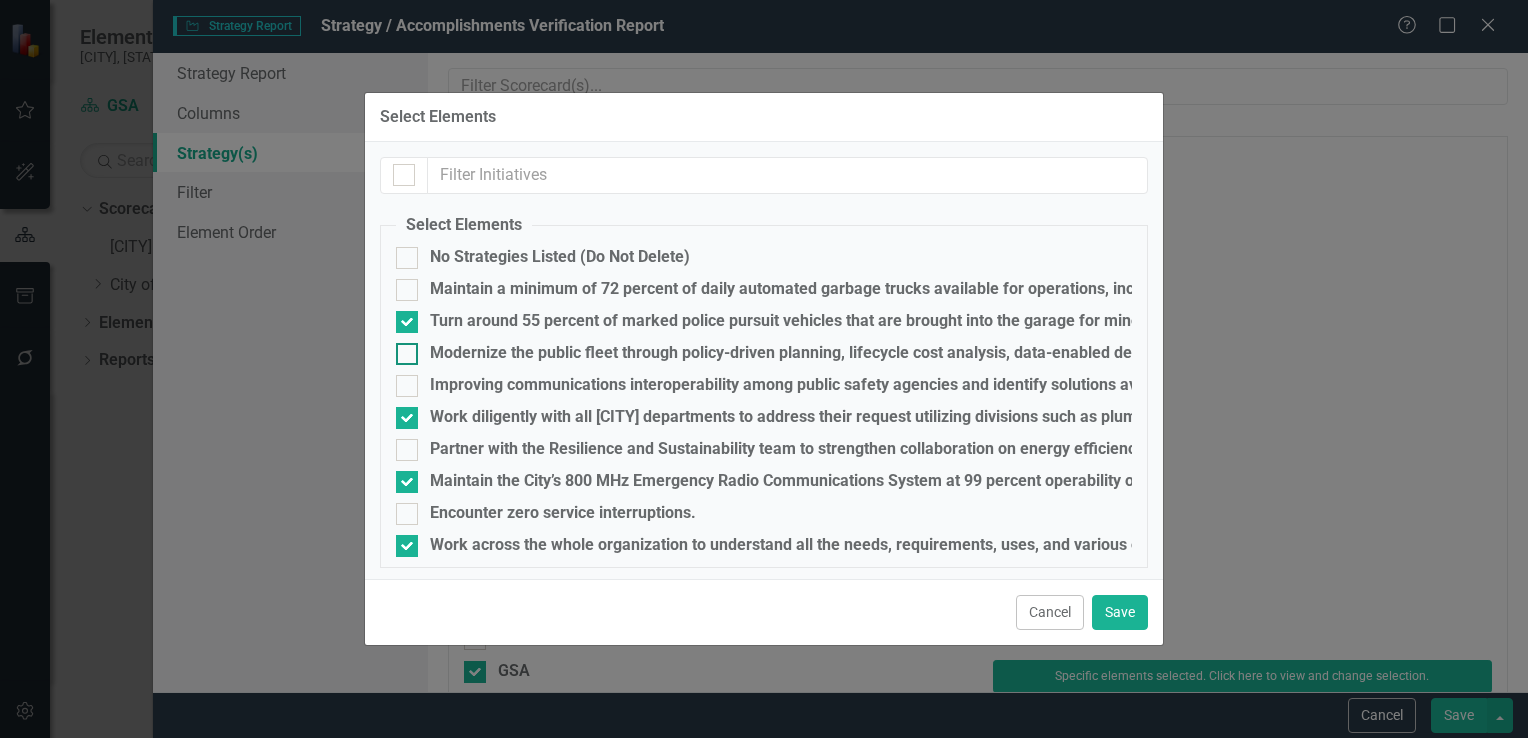click at bounding box center (407, 258) 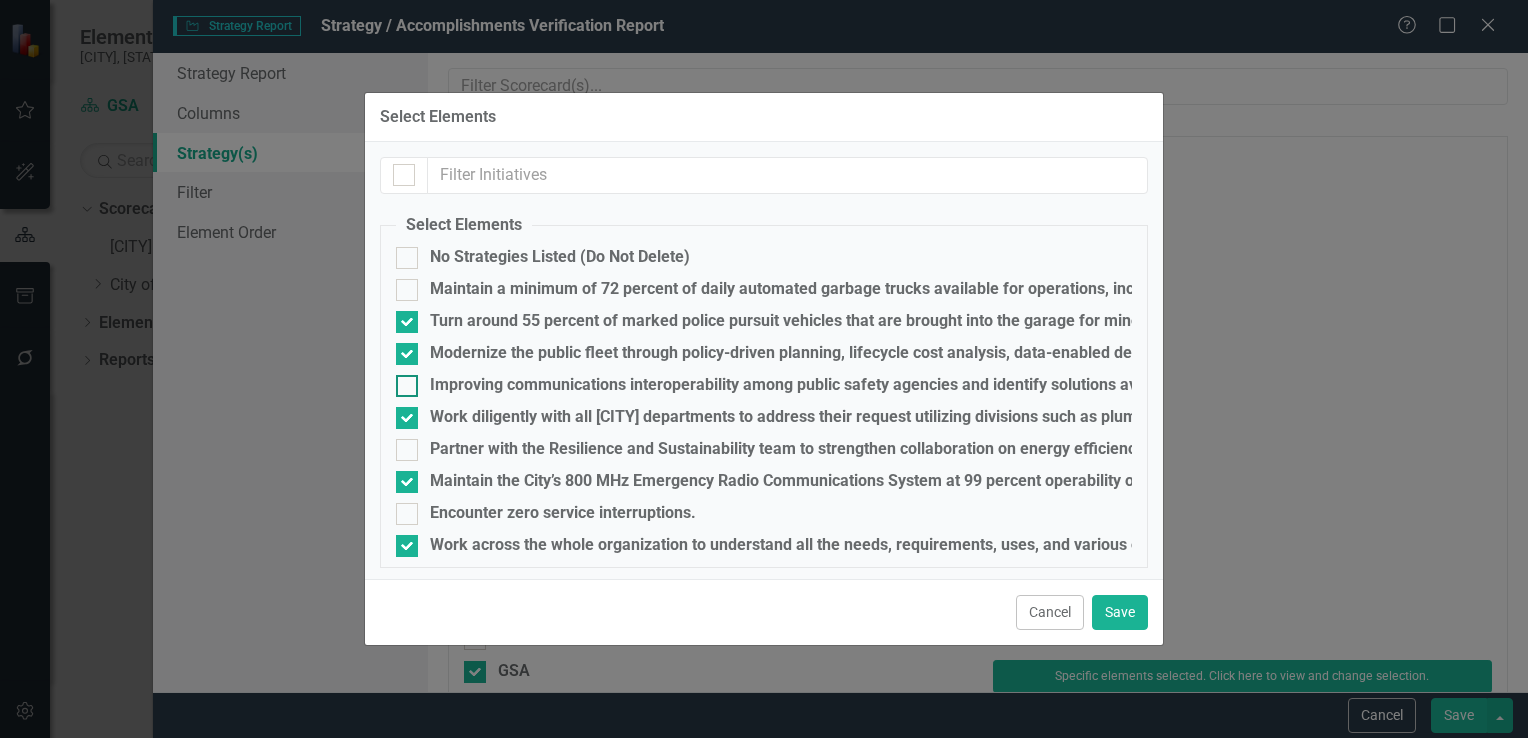 click on "Improving communications interoperability among public safety agencies and identify solutions available for implementing network tactics." at bounding box center (402, 381) 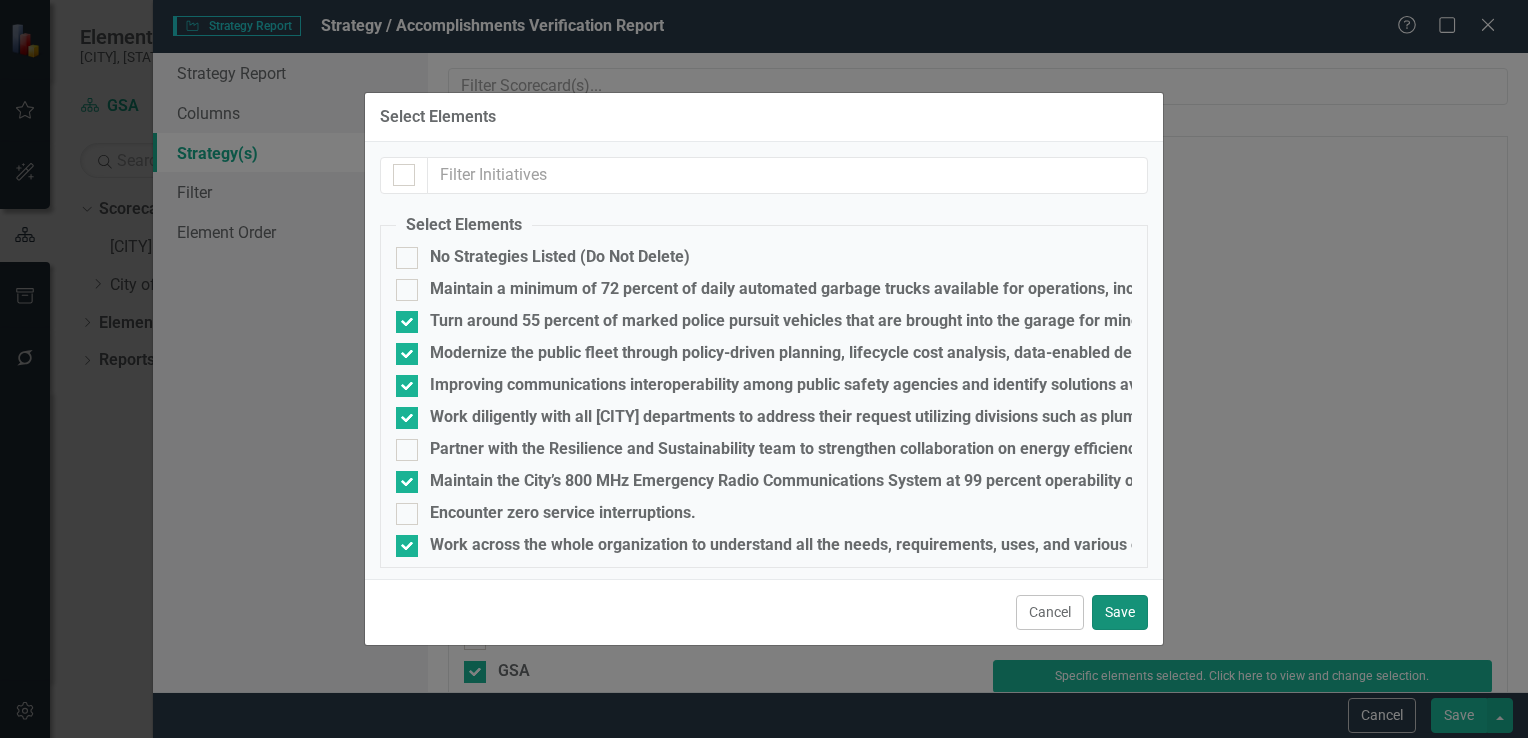 click on "Save" at bounding box center [1120, 612] 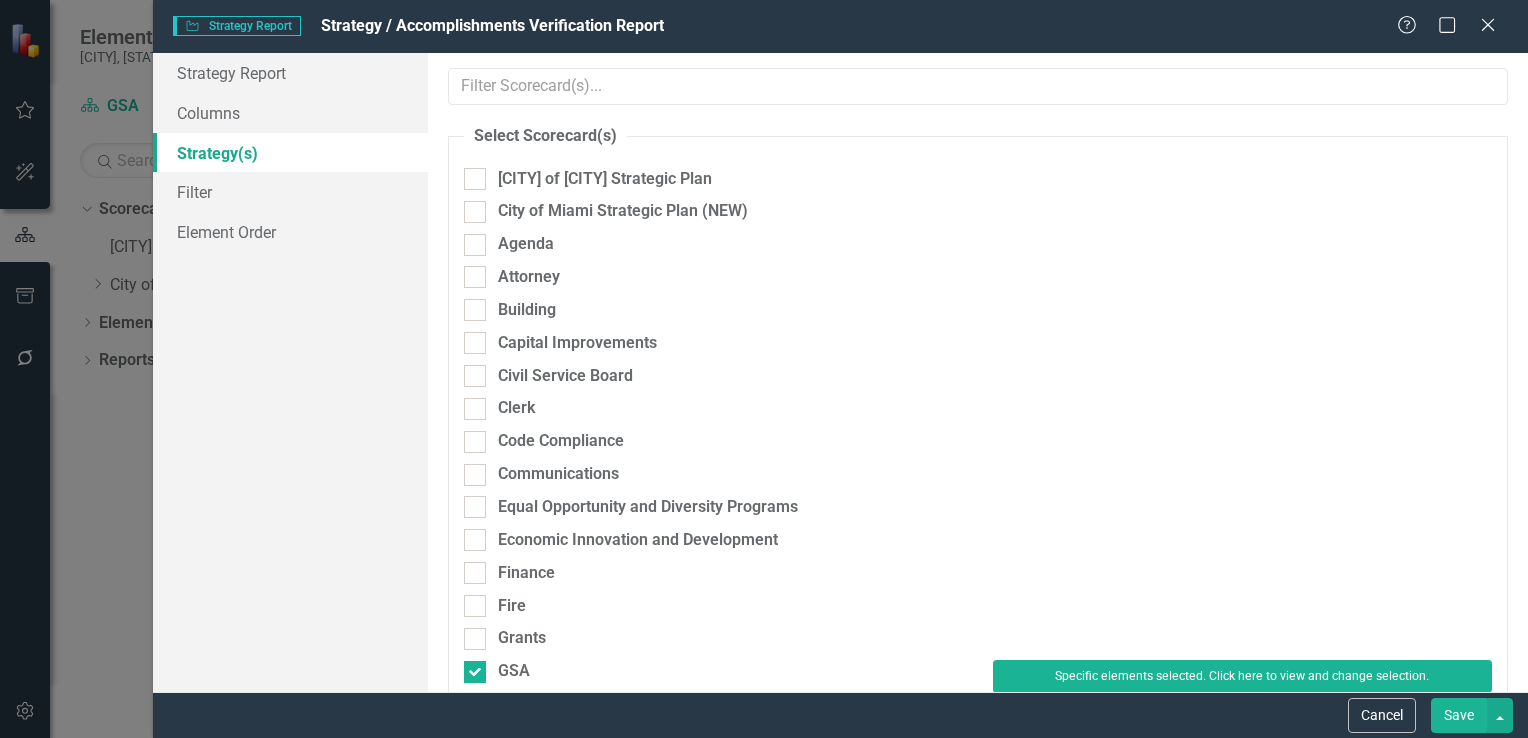 click on "Save" at bounding box center (1459, 715) 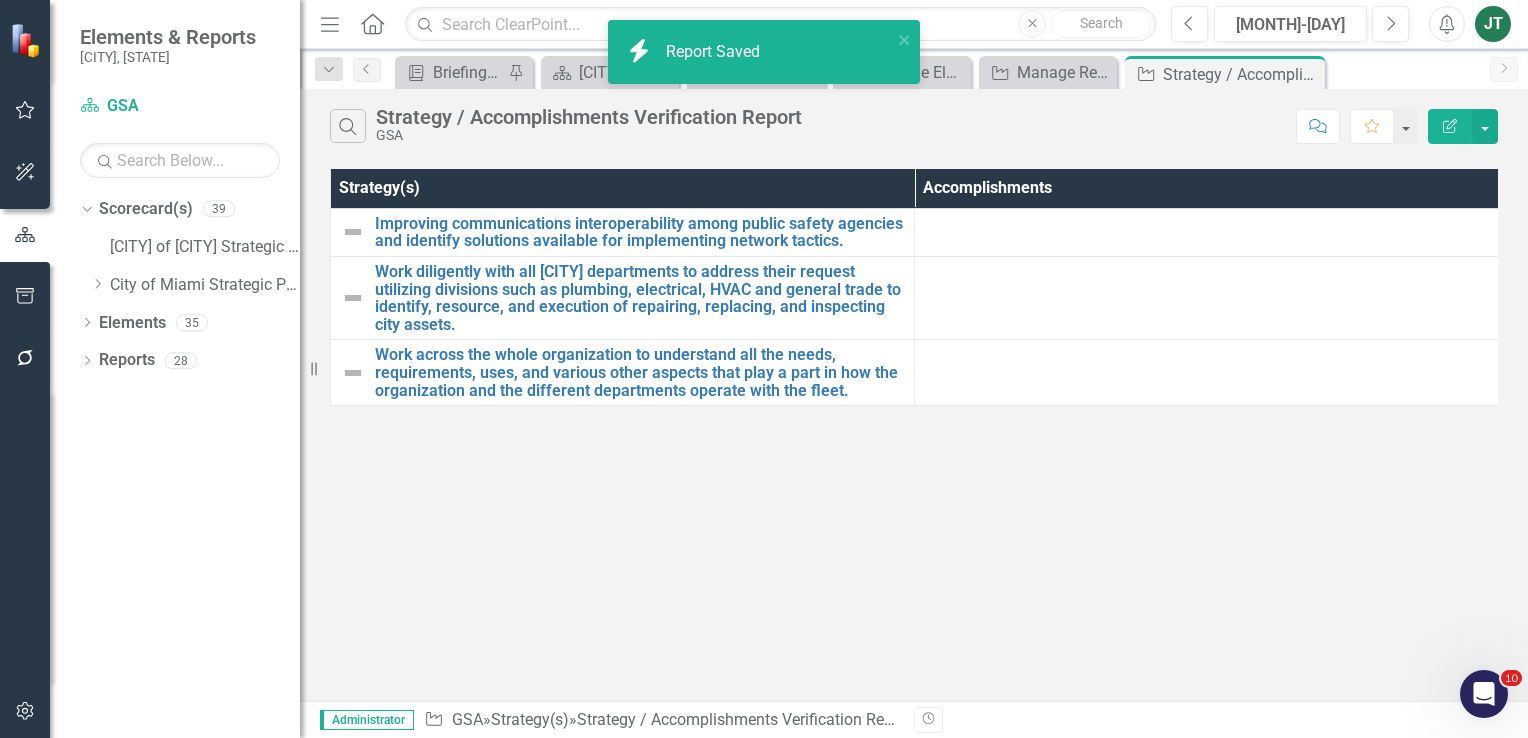 click on "Edit Report" at bounding box center [1450, 126] 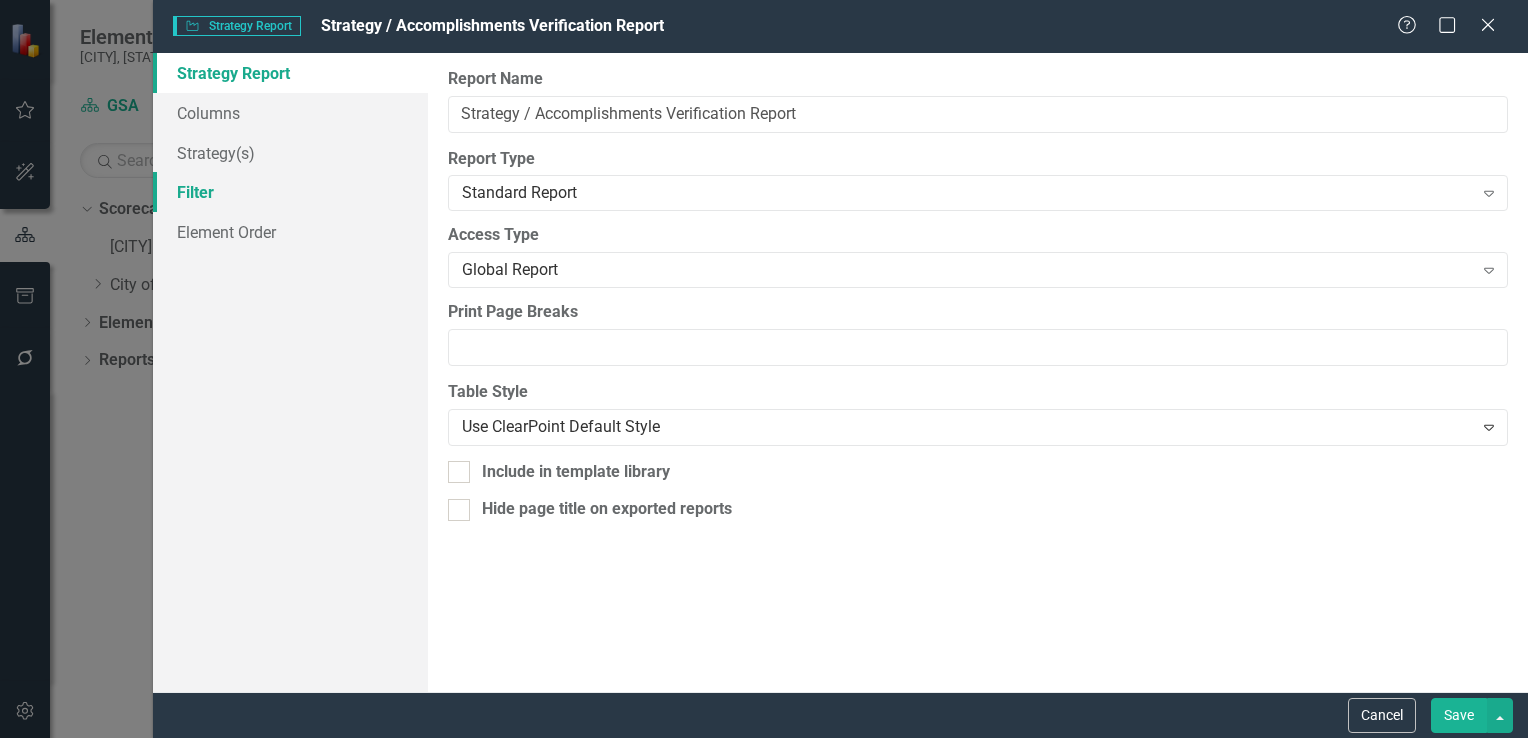 click on "Filter" at bounding box center (290, 192) 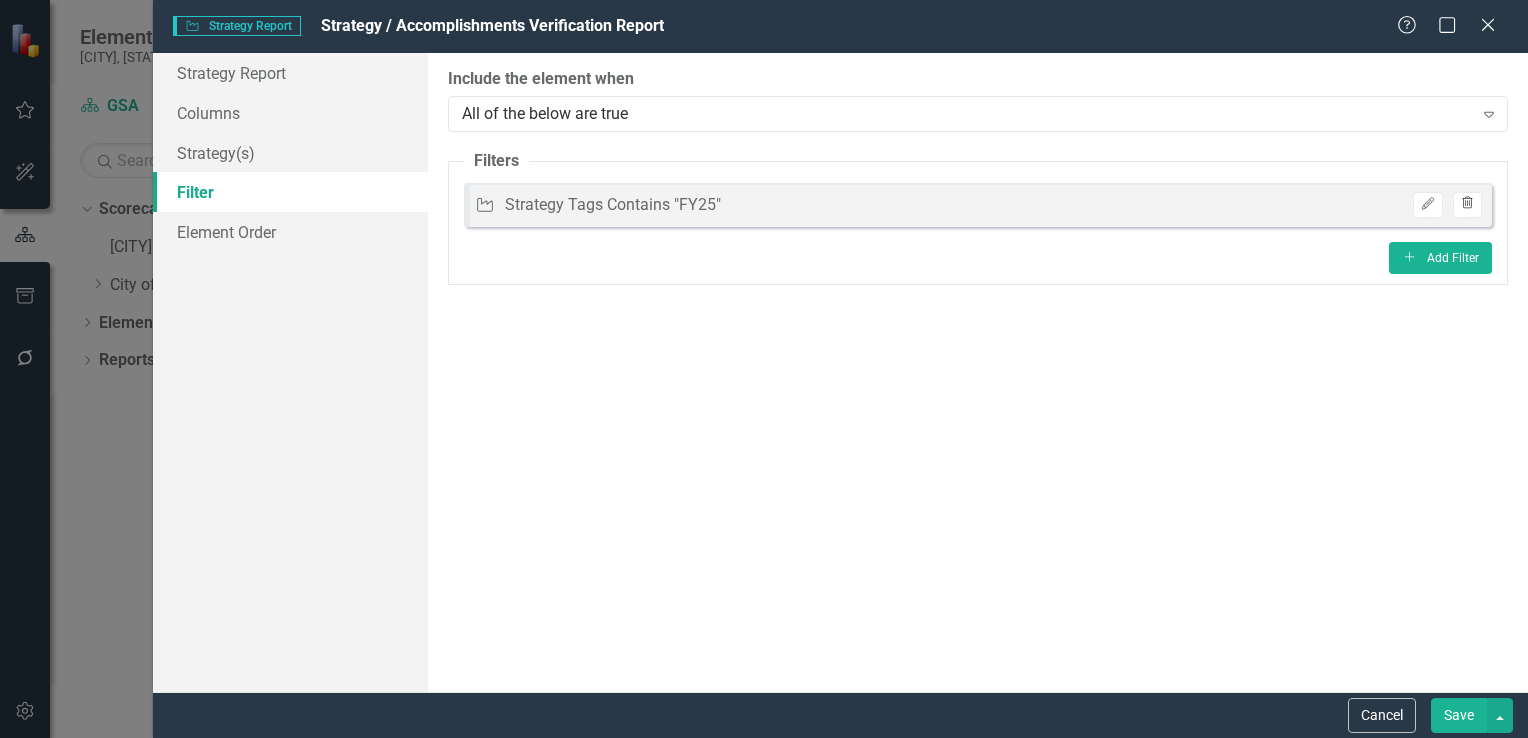 click on "Trash" at bounding box center (1467, 204) 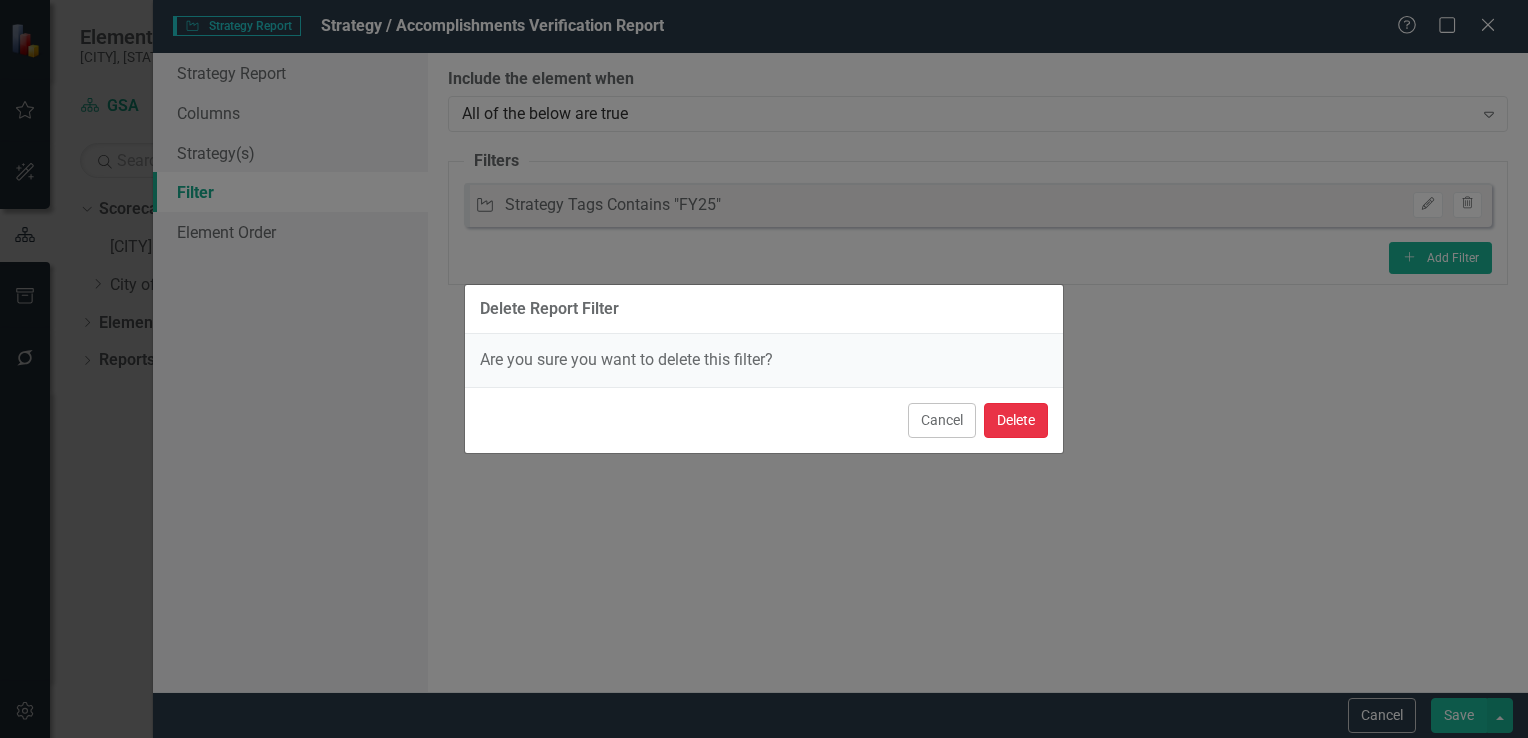 click on "Delete" at bounding box center (1016, 420) 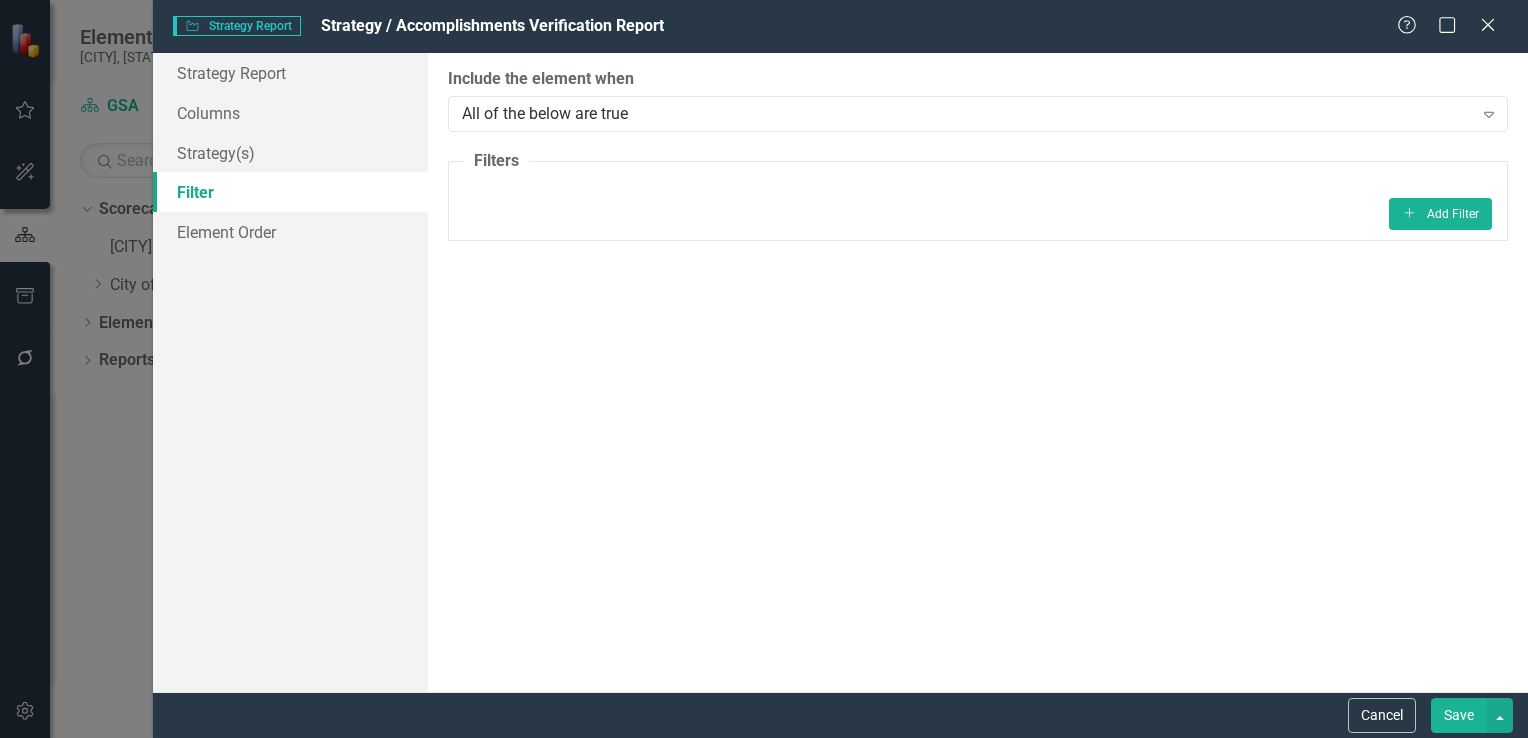 click on "Save" at bounding box center (1459, 715) 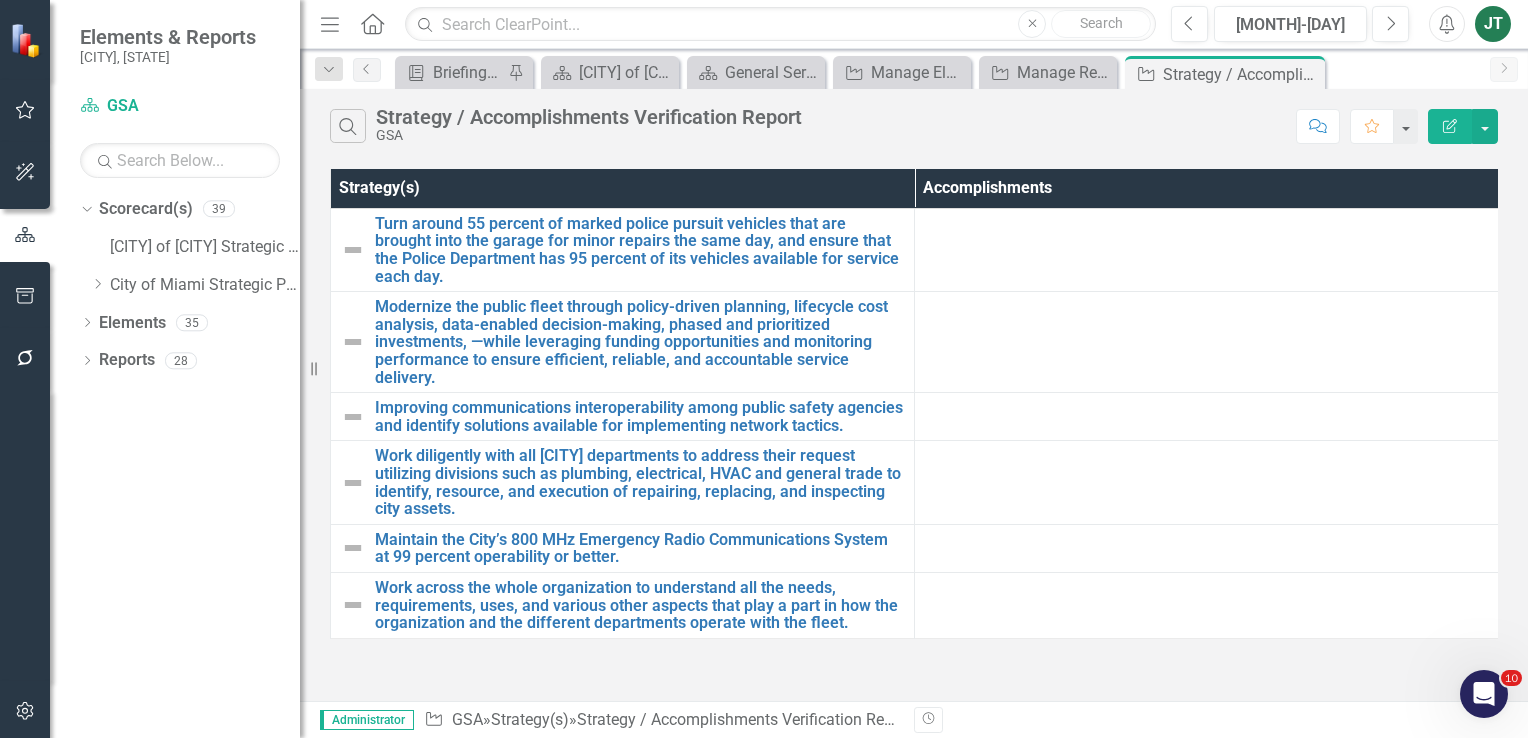 click on "Edit Report" at bounding box center (1450, 126) 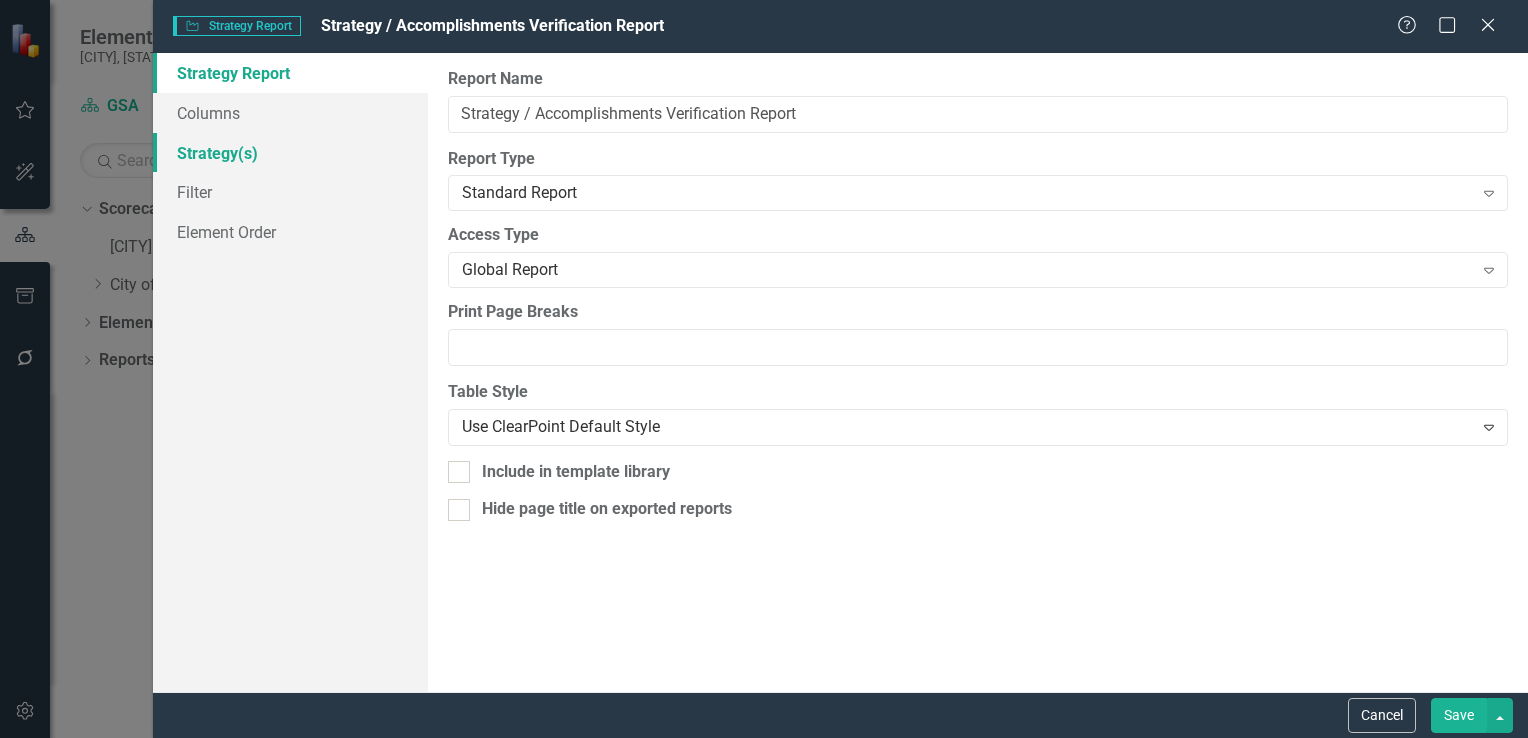 click on "Strategy(s)" at bounding box center (290, 153) 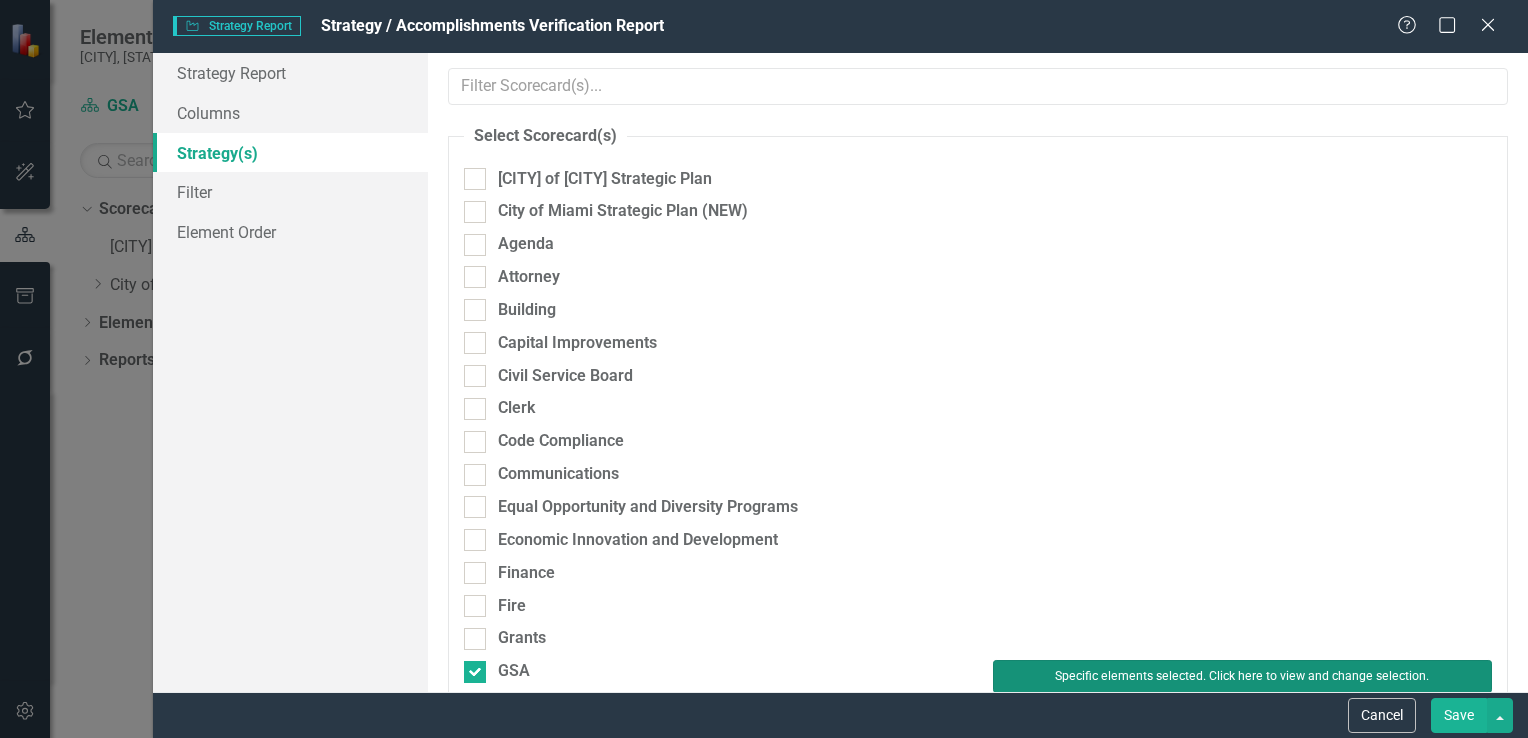 click on "Specific elements selected. Click here to view and change selection." at bounding box center (1242, 676) 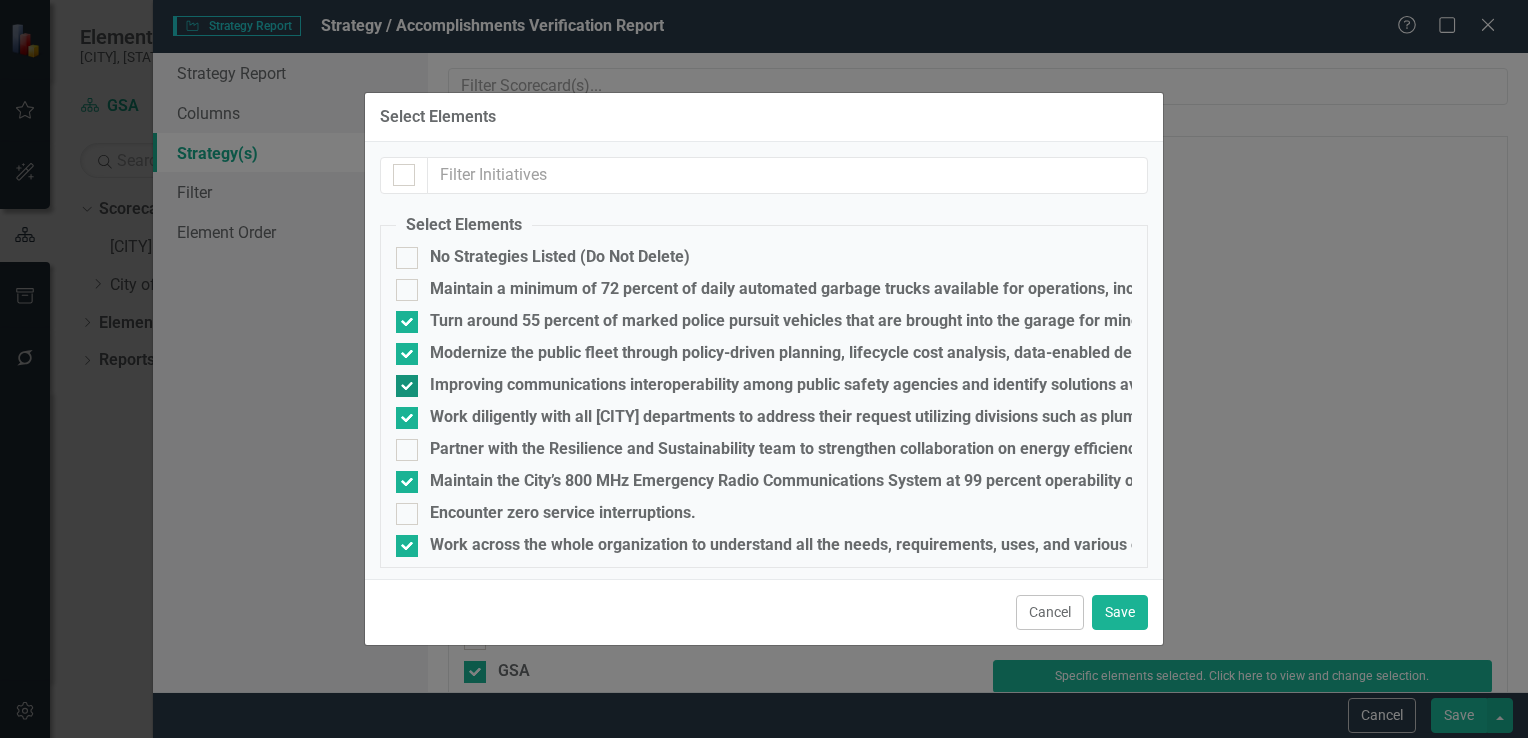 click at bounding box center (407, 322) 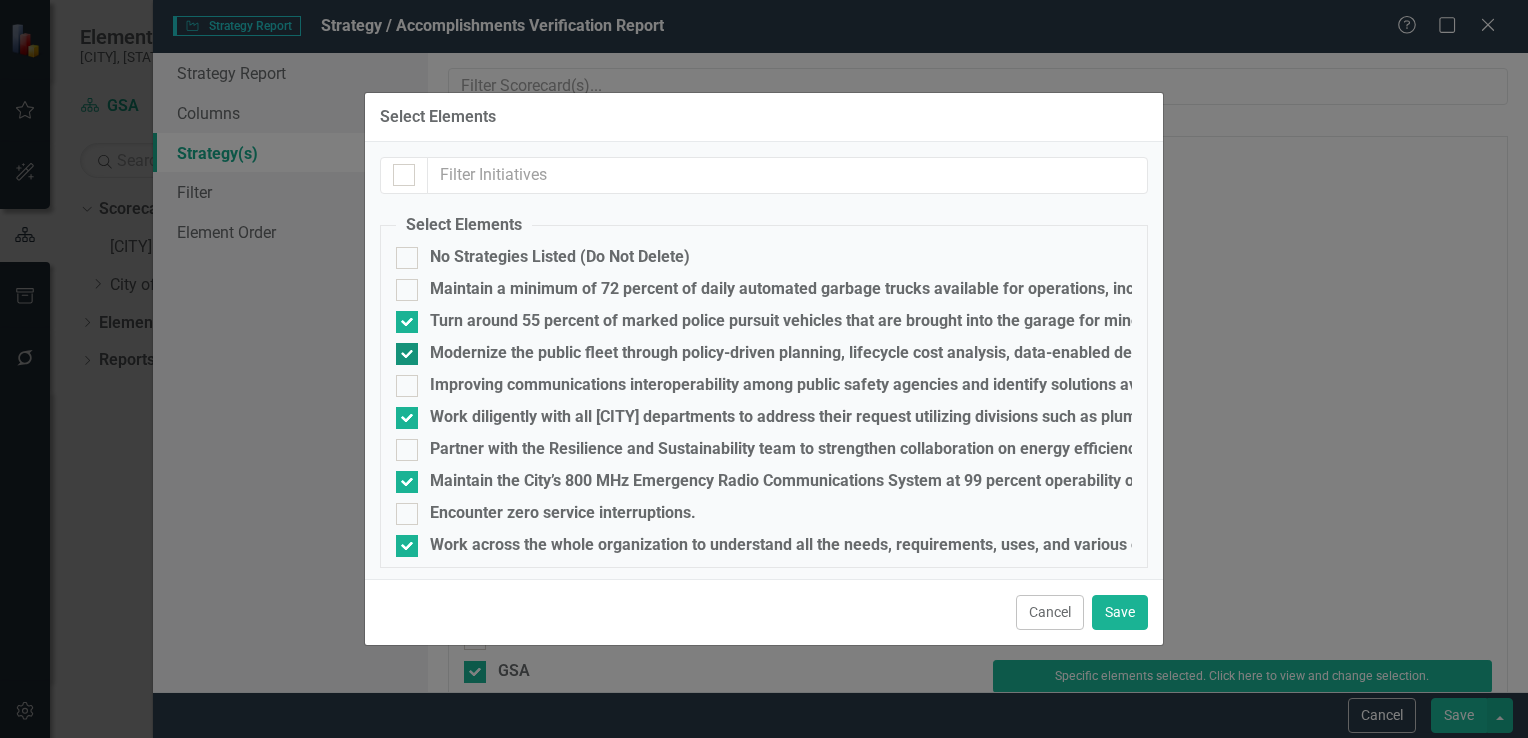 click at bounding box center [407, 322] 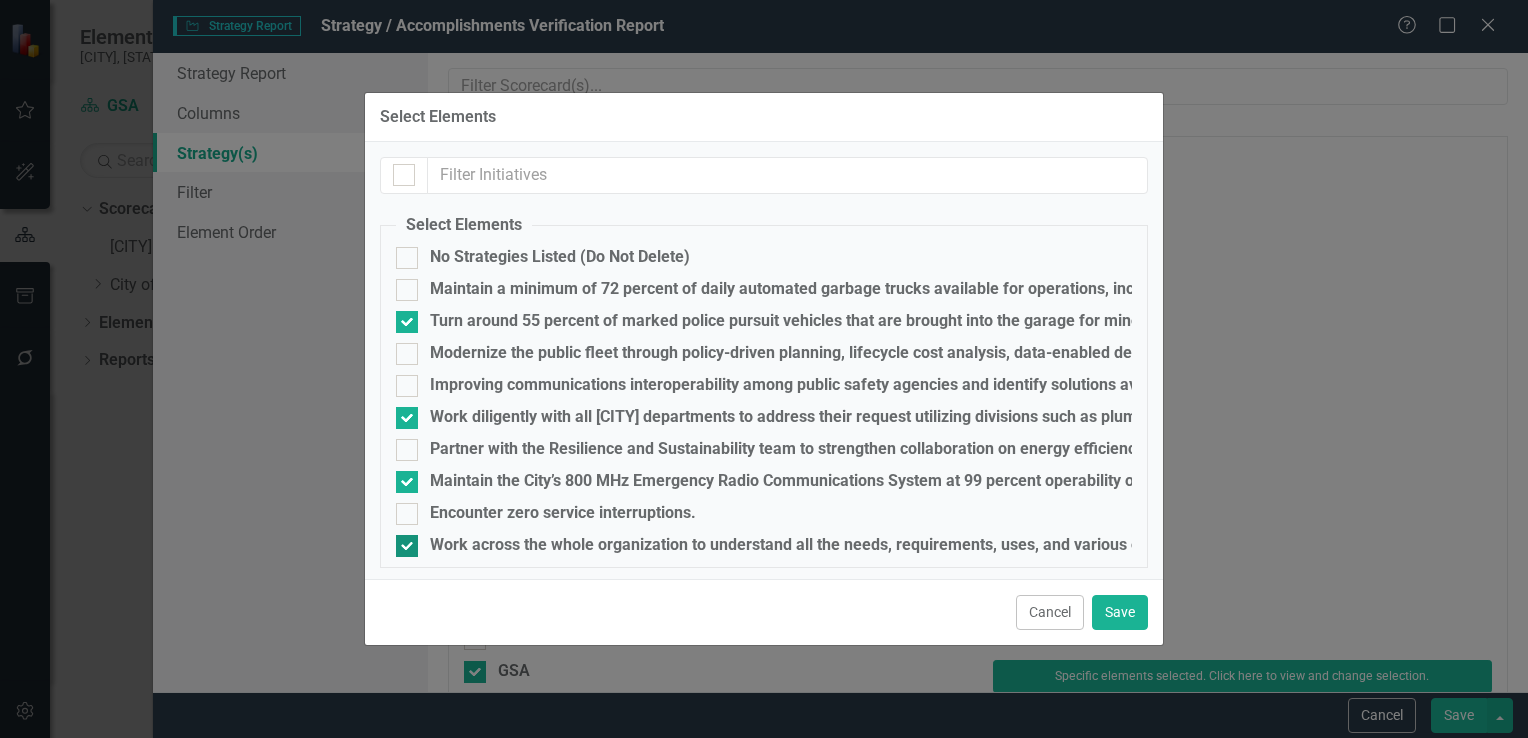 click on "Work across the whole organization to understand all the needs, requirements, uses, and various other aspects that play a part in how the organization and the different departments operate with the fleet." at bounding box center [402, 541] 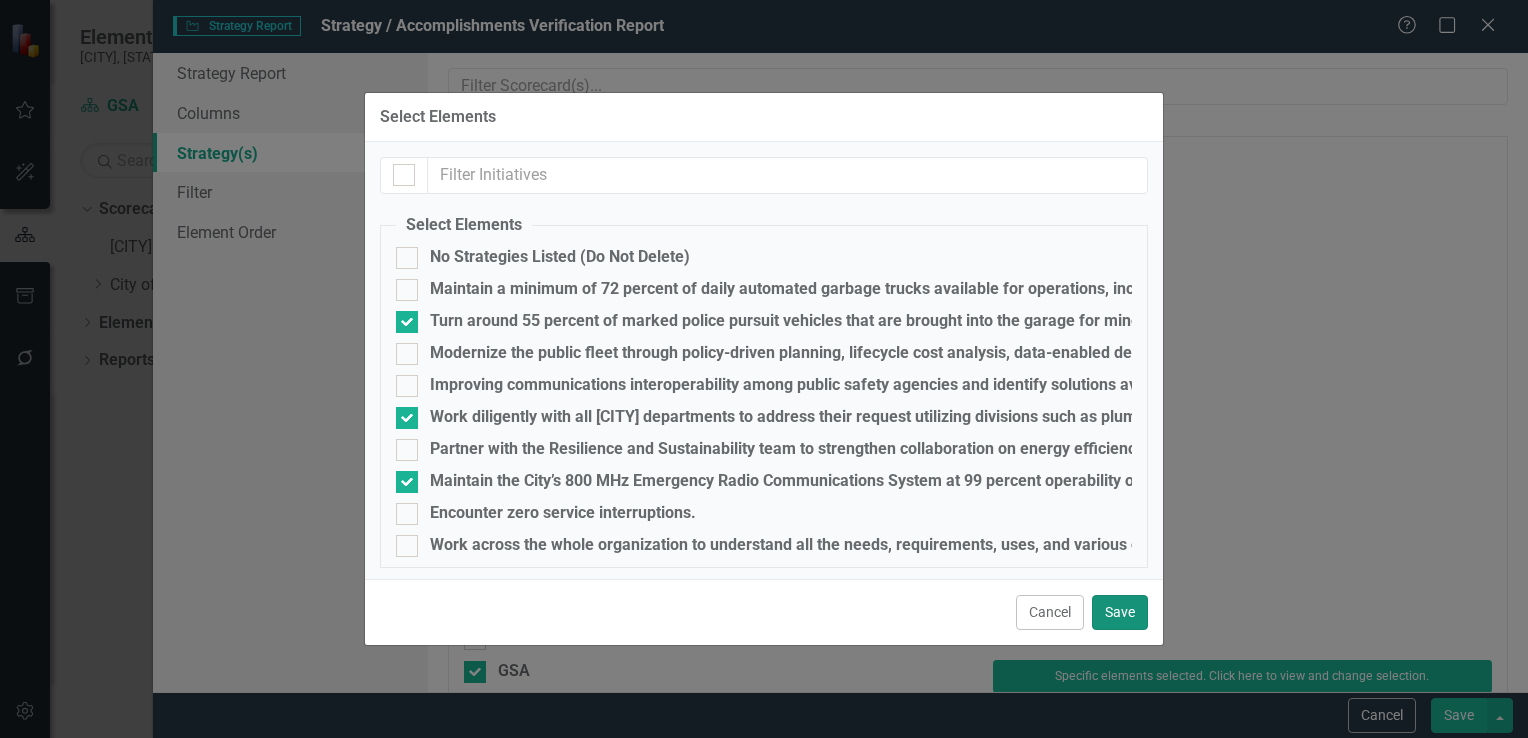 click on "Save" at bounding box center [1120, 612] 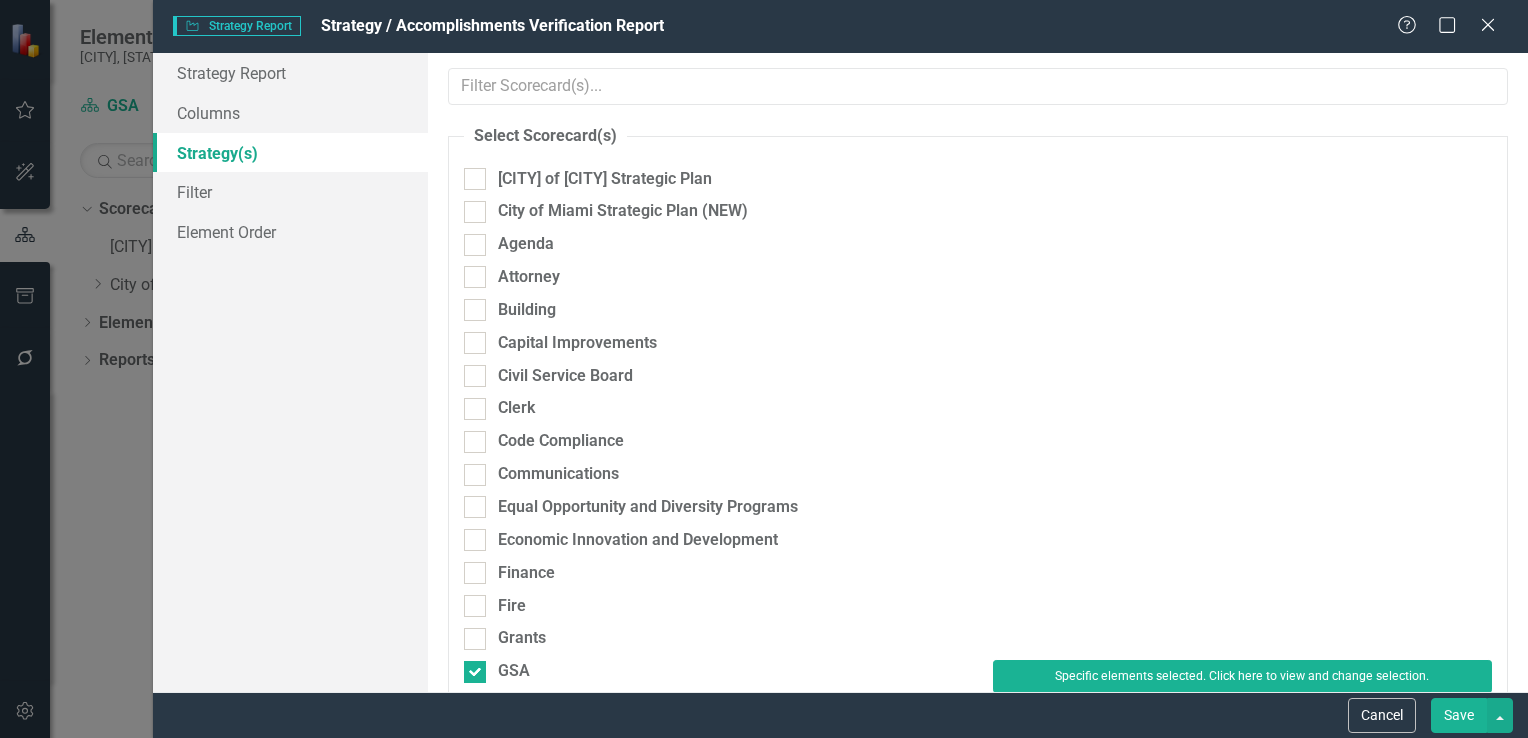 click on "Save" at bounding box center (1459, 715) 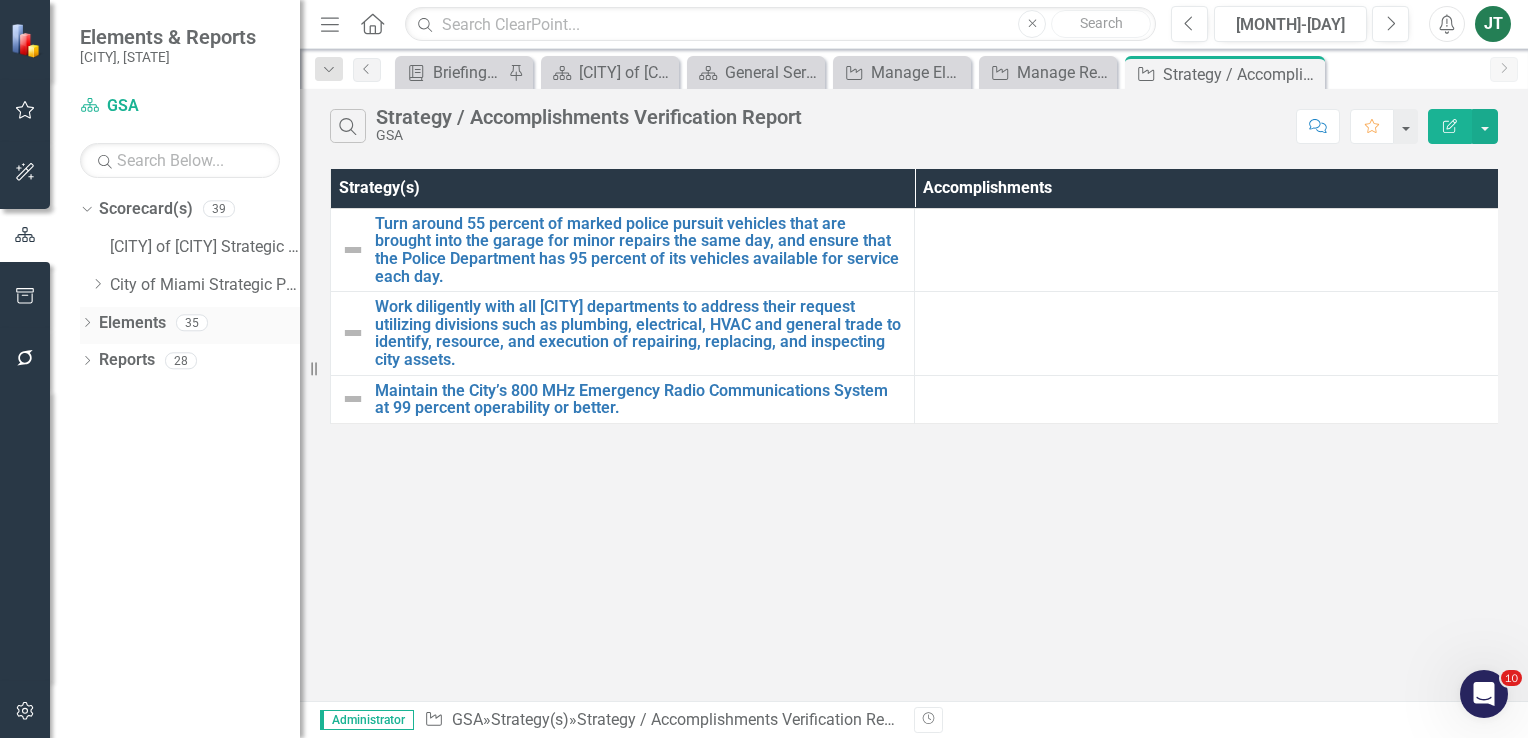 click on "Elements" at bounding box center [132, 323] 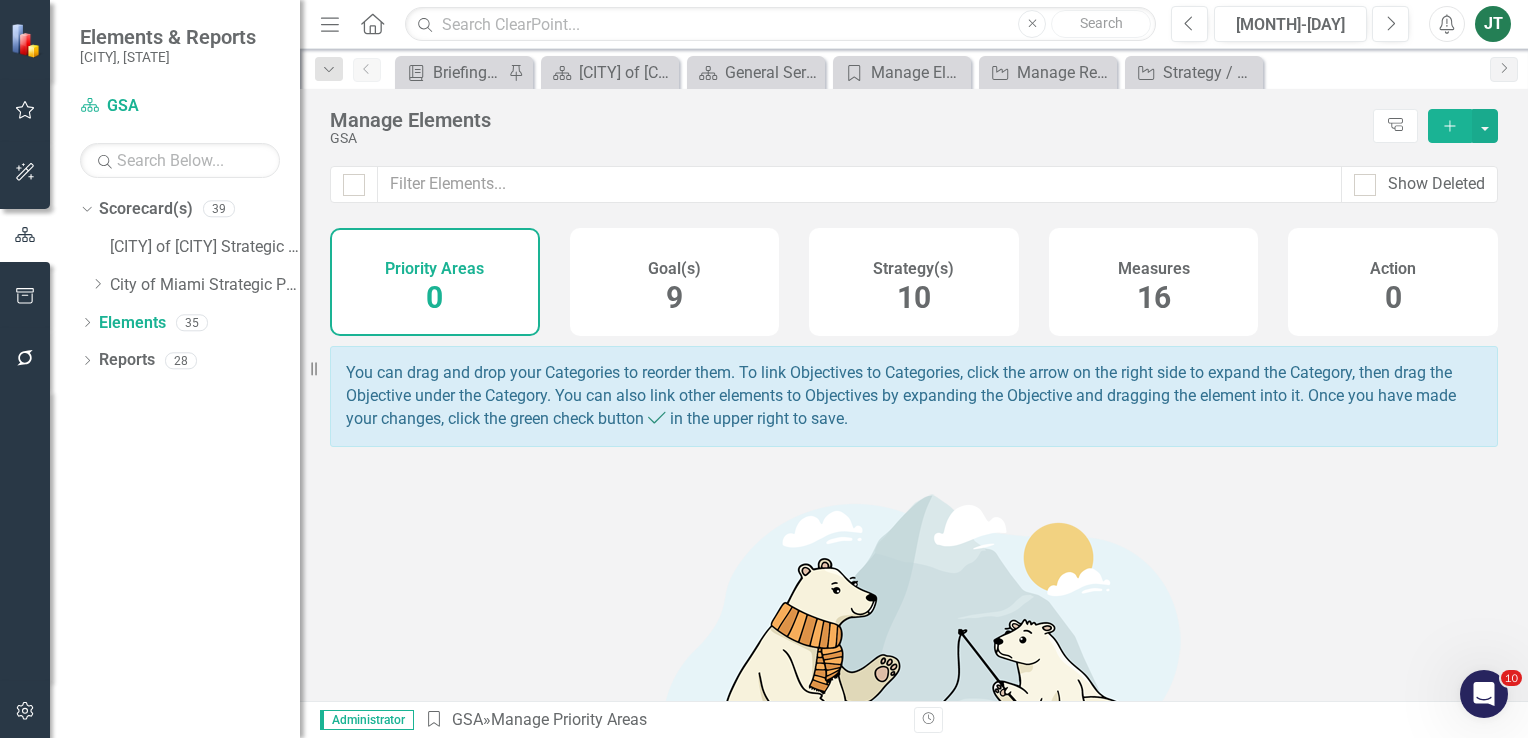 click on "Strategy(s) 10" at bounding box center (914, 282) 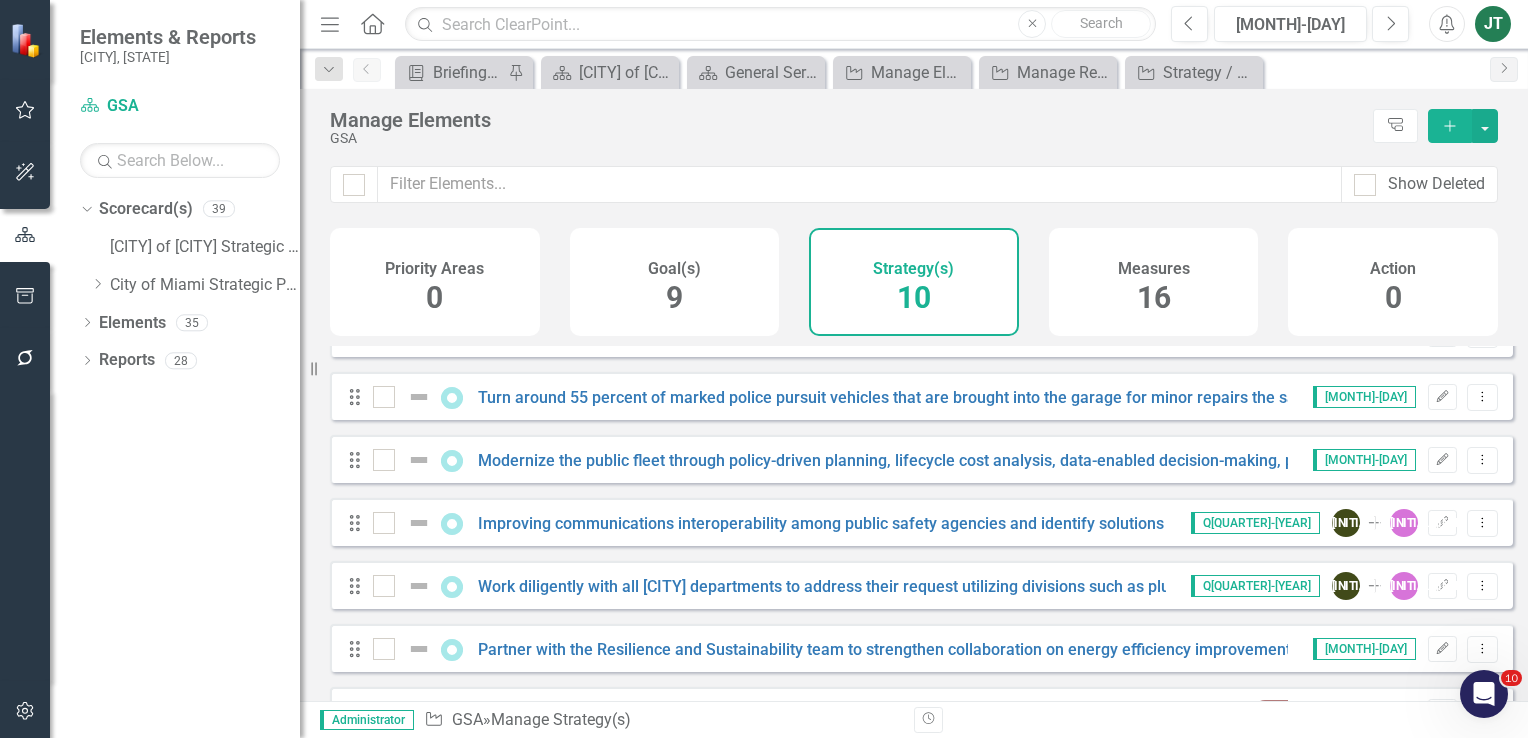 scroll, scrollTop: 0, scrollLeft: 0, axis: both 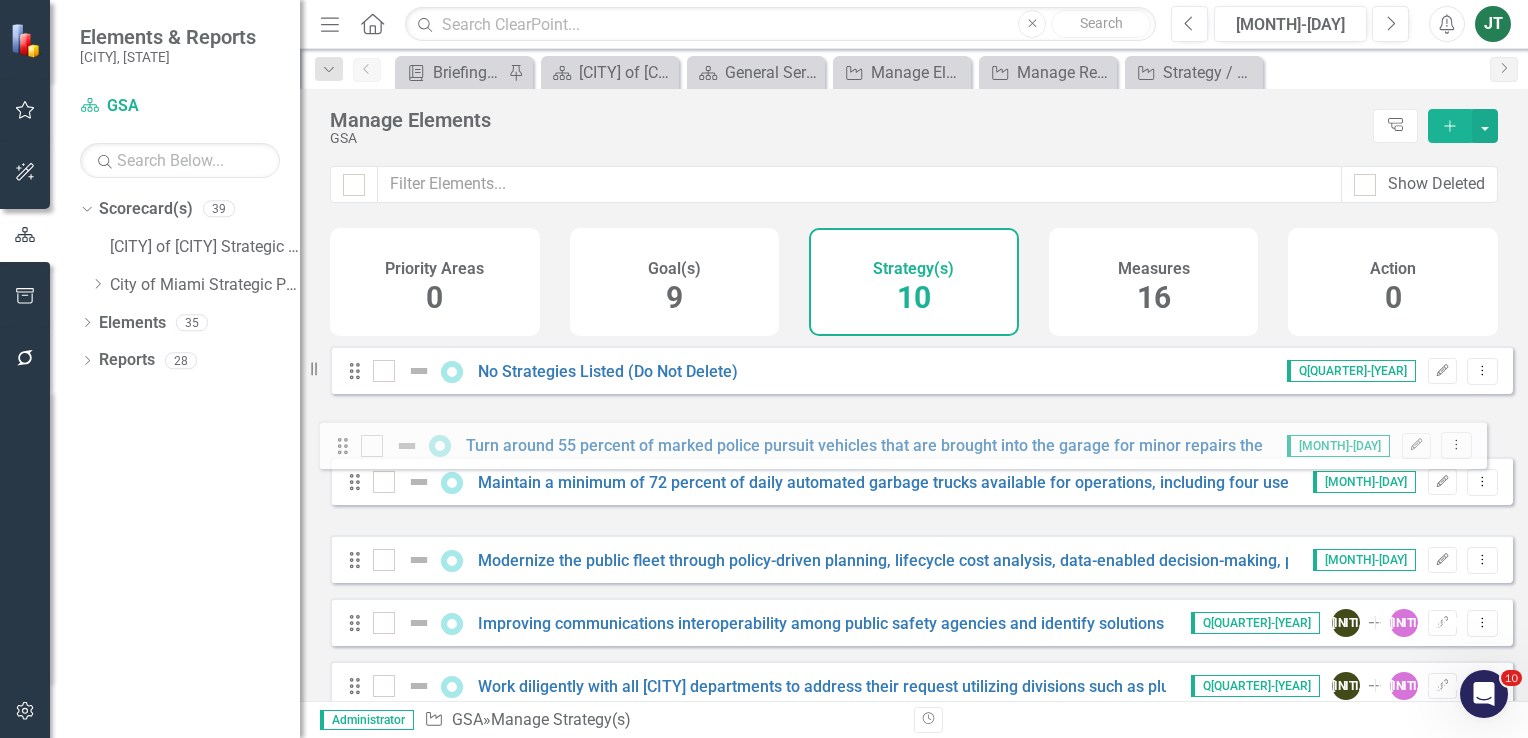 drag, startPoint x: 350, startPoint y: 516, endPoint x: 338, endPoint y: 450, distance: 67.08204 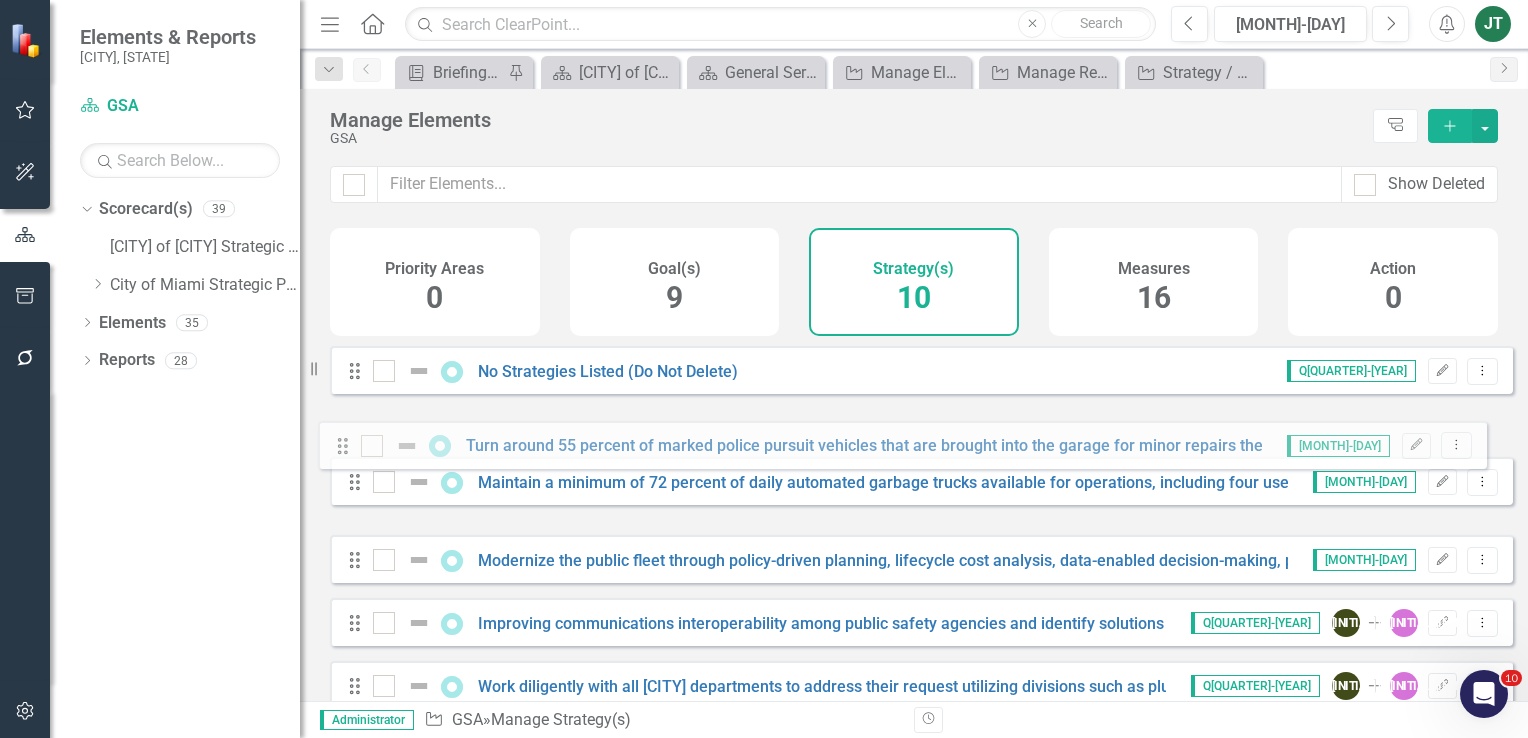 click on "Q[QUARTER]-[YEAR] [MONTH]-[DAY] [MONTH]-[DAY] [MONTH]-[DAY] FY[YEAR] FY[YEAR] Q[QUARTER]-[YEAR] FY[YEAR] FY[YEAR] FY[YEAR] Q[QUARTER]-[YEAR] FY[YEAR] FY[YEAR] FY[YEAR] Q[QUARTER]-[YEAR]" at bounding box center (921, 653) 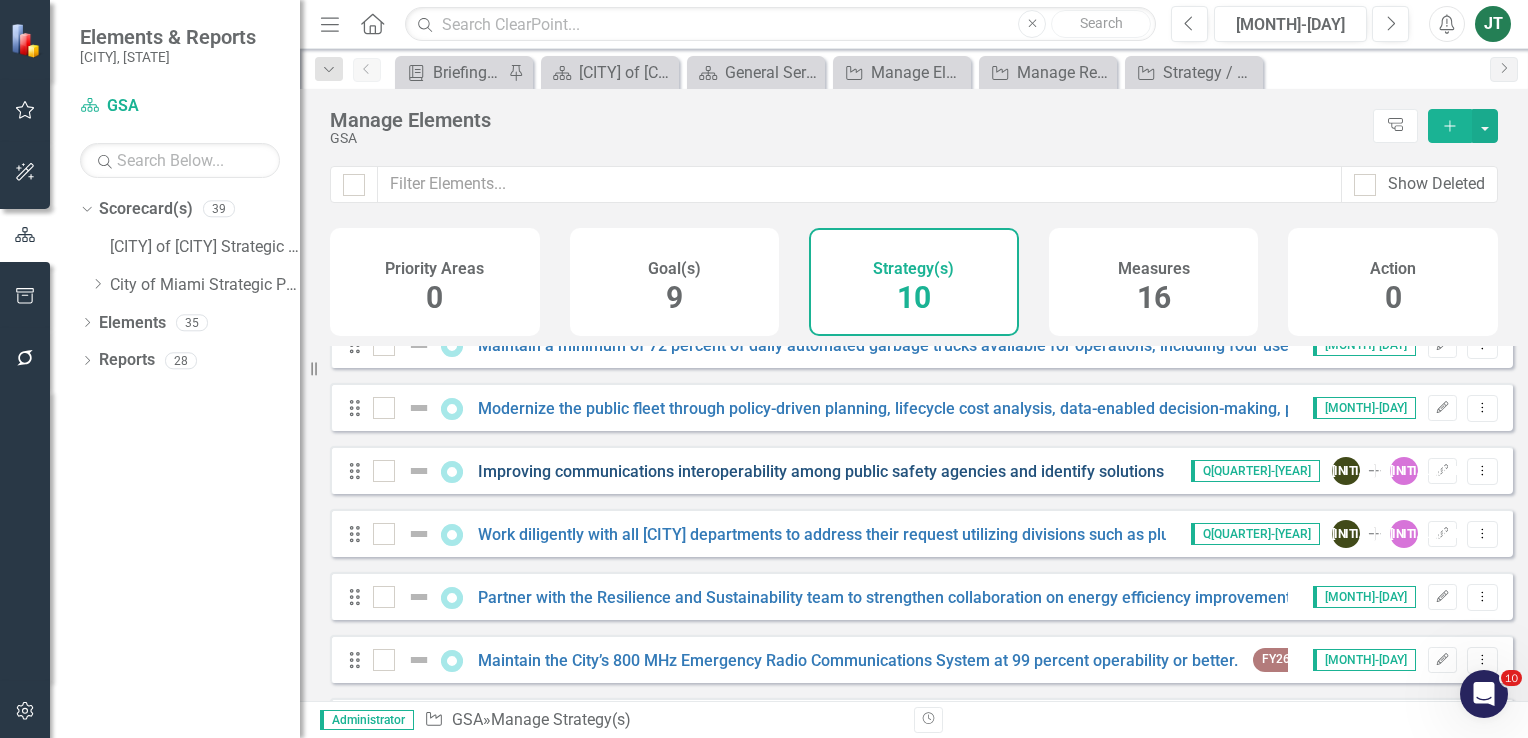 scroll, scrollTop: 200, scrollLeft: 0, axis: vertical 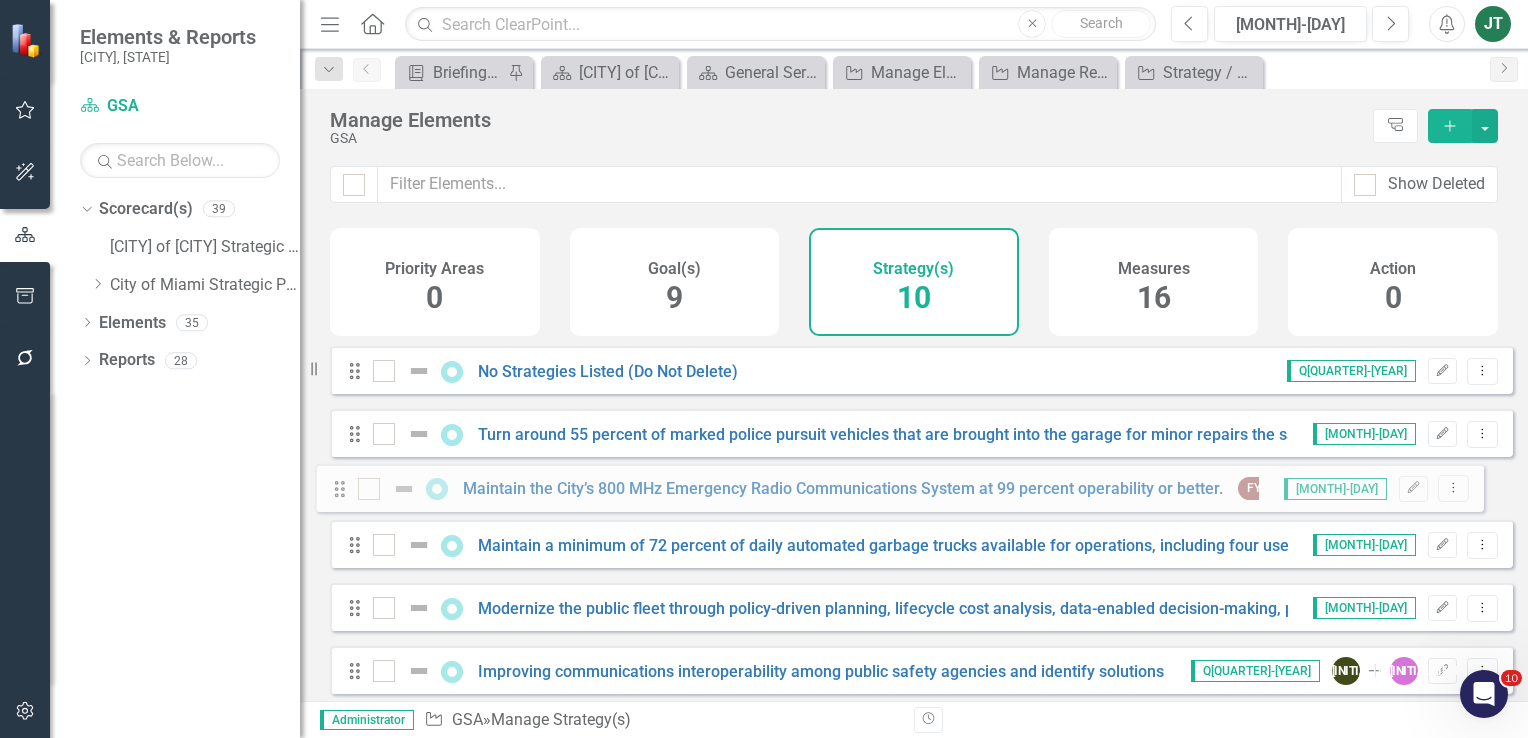 drag, startPoint x: 362, startPoint y: 629, endPoint x: 347, endPoint y: 491, distance: 138.81282 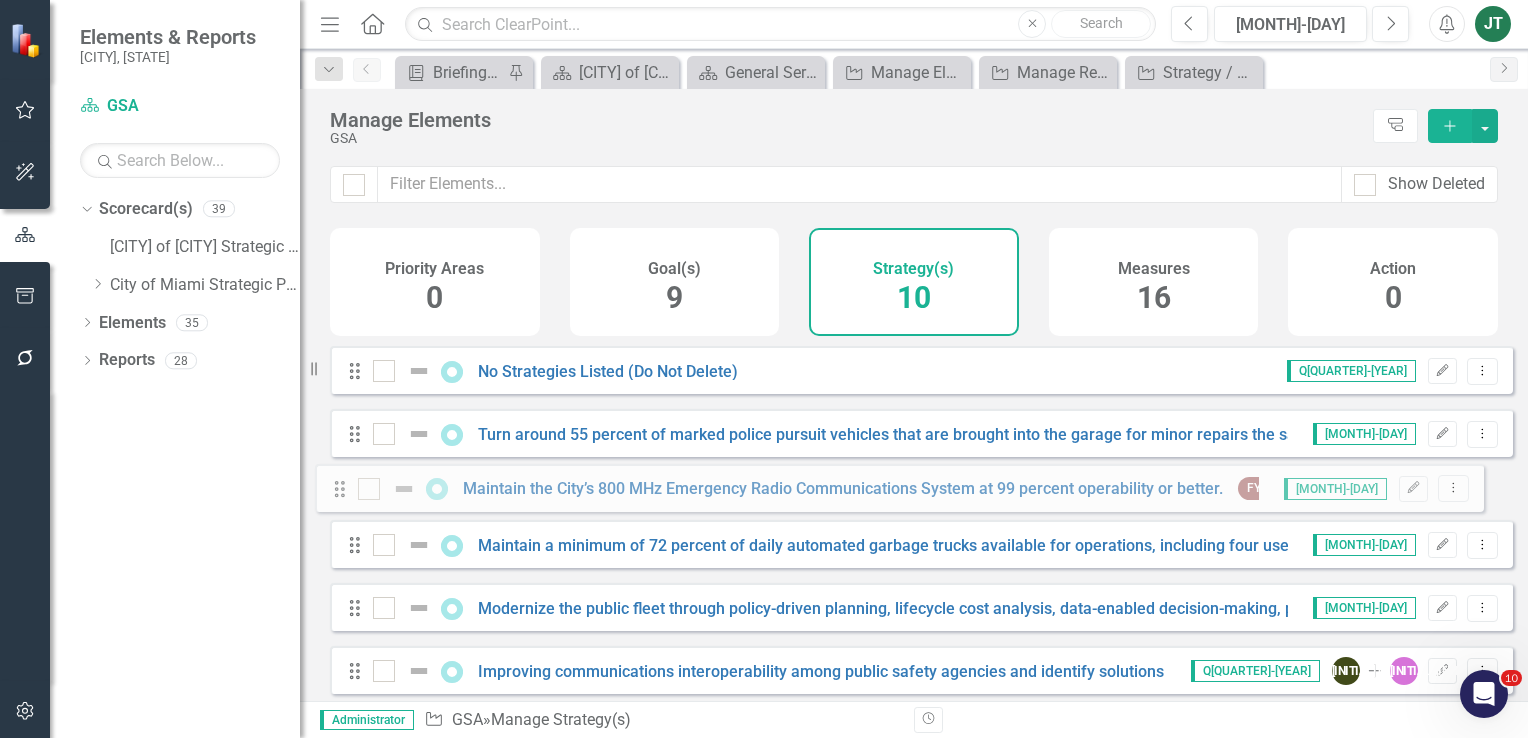 click on "Drag No Strategies Listed (Do Not Delete) Q3-25 Edit Dropdown Menu Drag Turn around 55 percent of marked police pursuit vehicles that are brought into the garage for minor repairs the same day, and ensure that the Police Department has 95 percent of its vehicles available for service each day. FY26 Jun-25 Edit Dropdown Menu Drag Maintain a minimum of 72 percent of daily automated garbage trucks available for operations, including four used in the single stream recycling program, and a minimum of 79 percent of the daily cranes available for operations. FY26 Jun-25 Edit Dropdown Menu Drag Modernize the public fleet through policy-driven planning, lifecycle cost analysis, data-enabled decision-making, phased and prioritized investments, —while leveraging funding opportunities and monitoring performance to ensure efficient, reliable, and accountable service delivery. FY26 Jun-25 Edit Dropdown Menu Drag FY24 FY25 FY26 Q3-25 AB Add JR Edit Dropdown Menu Drag FY24 FY25 FY26 Q3-25 AB Add JR Edit Dropdown Menu Drag" at bounding box center (921, 653) 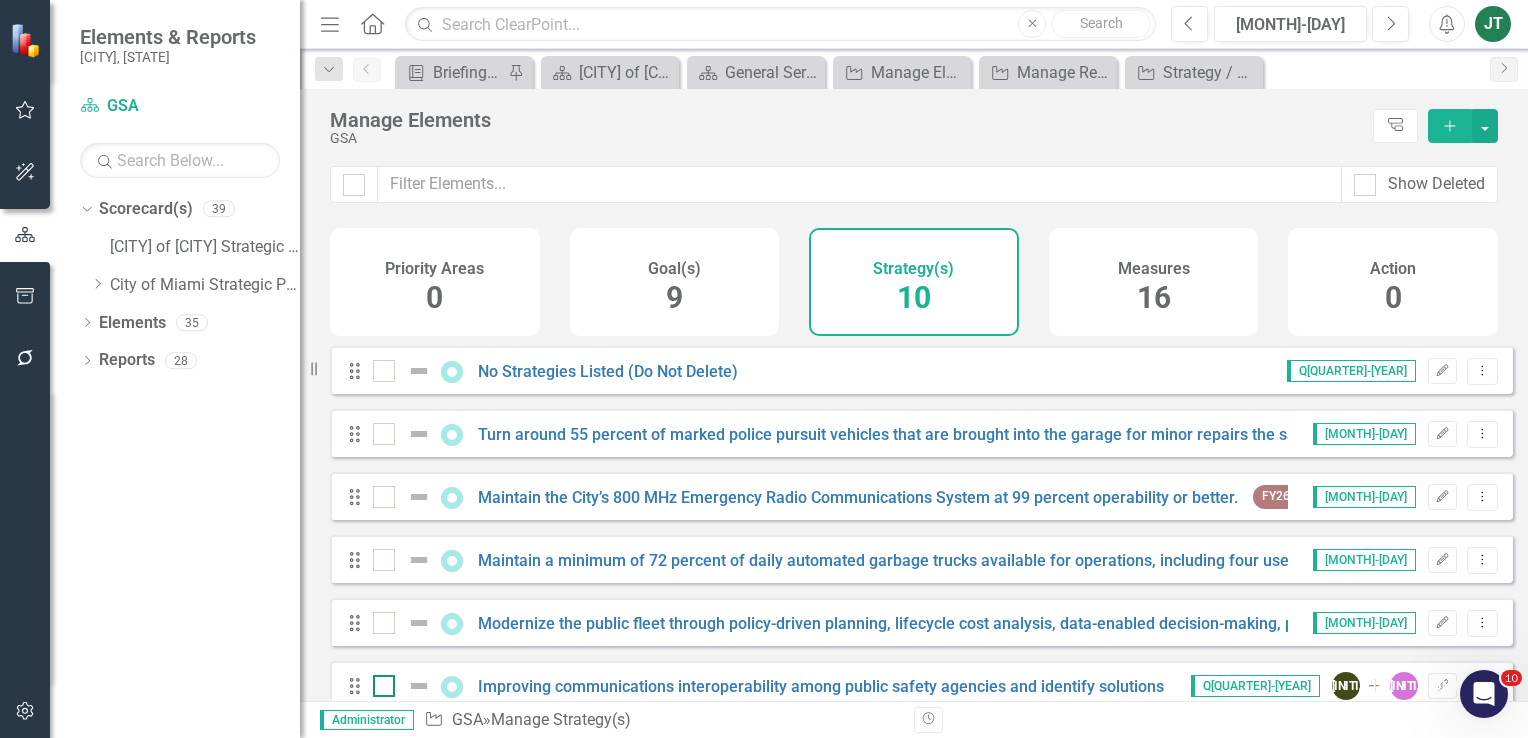 scroll, scrollTop: 100, scrollLeft: 0, axis: vertical 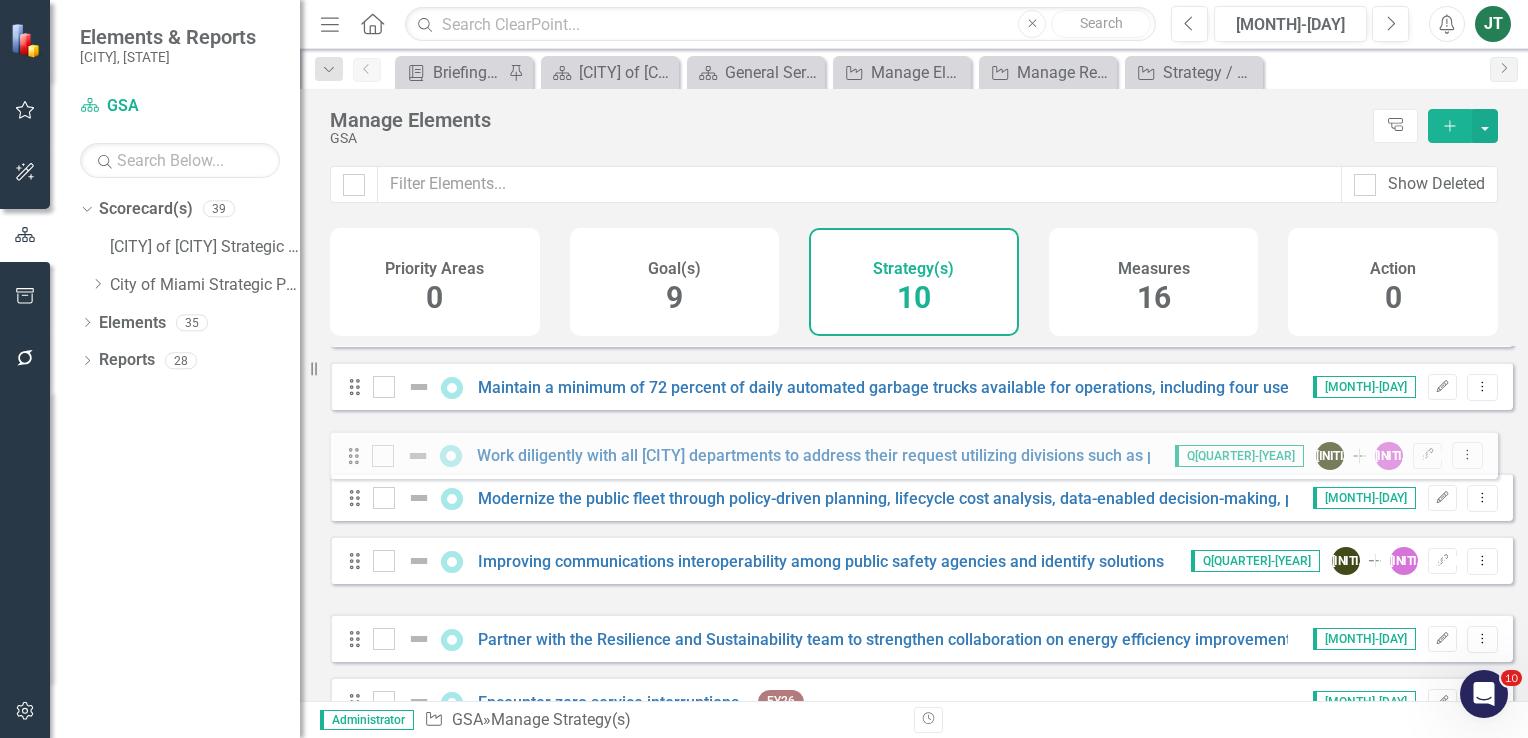 drag, startPoint x: 362, startPoint y: 666, endPoint x: 361, endPoint y: 458, distance: 208.00241 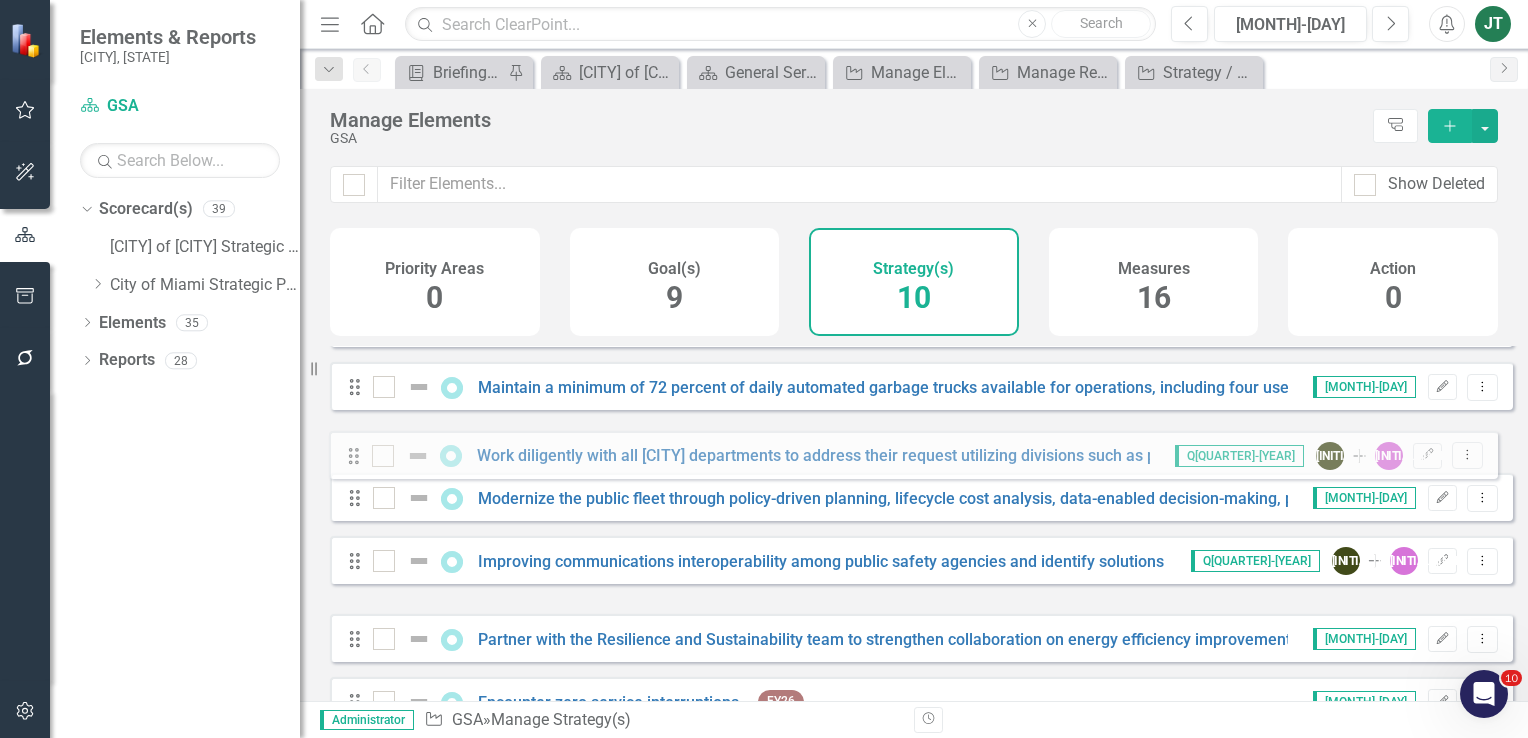 click on "Drag No Strategies Listed (Do Not Delete) Q3-25 Edit Dropdown Menu Drag Turn around 55 percent of marked police pursuit vehicles that are brought into the garage for minor repairs the same day, and ensure that the Police Department has 95 percent of its vehicles available for service each day. FY26 Jun-25 Edit Dropdown Menu Drag Maintain the City’s 800 MHz Emergency Radio Communications System at 99 percent operability or better. FY26 Jun-25 Edit Dropdown Menu Drag Maintain a minimum of 72 percent of daily automated garbage trucks available for operations, including four used in the single stream recycling program, and a minimum of 79 percent of the daily cranes available for operations. FY26 Jun-25 Edit Dropdown Menu Drag Modernize the public fleet through policy-driven planning, lifecycle cost analysis, data-enabled decision-making, phased and prioritized investments, —while leveraging funding opportunities and monitoring performance to ensure efficient, reliable, and accountable service delivery. FY26" at bounding box center (921, 480) 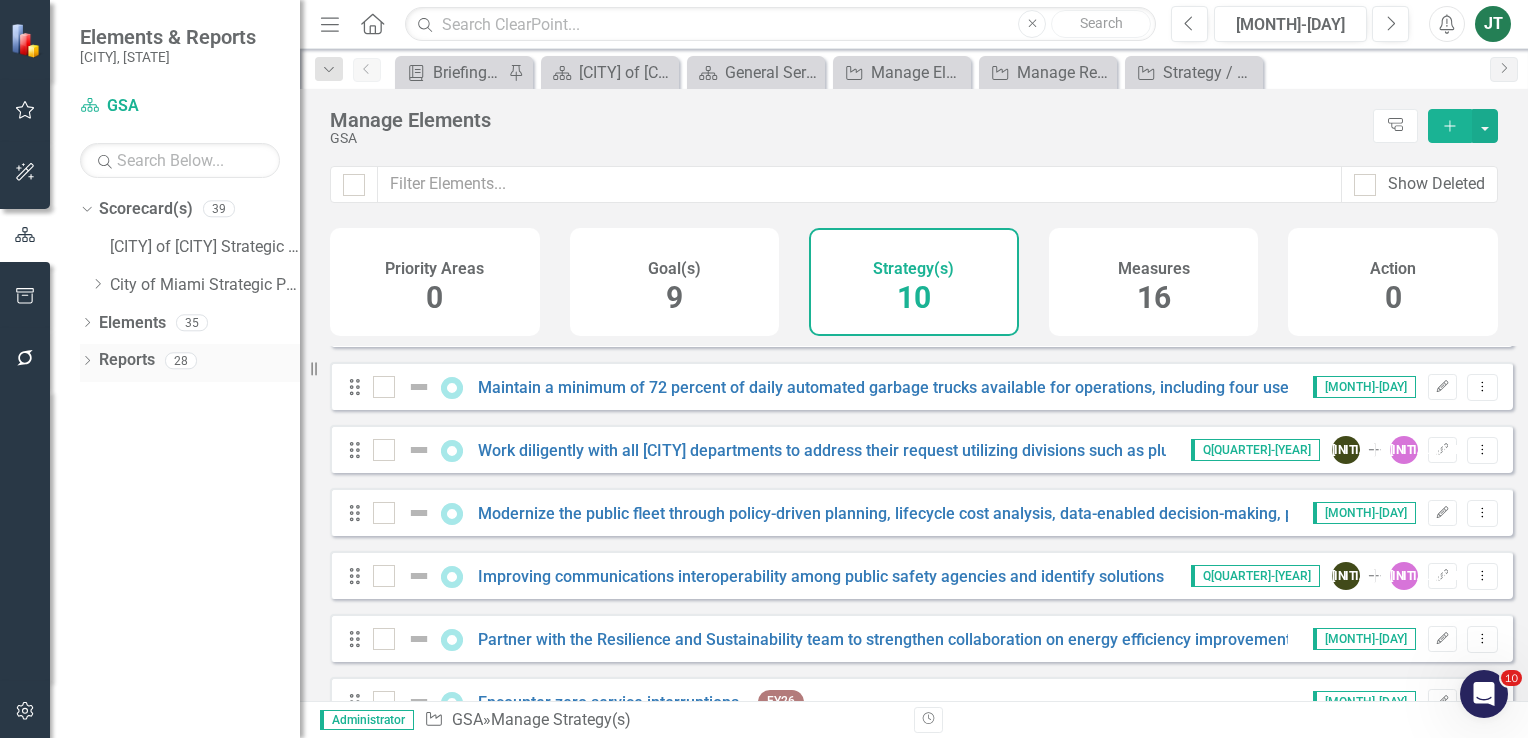 click on "Reports" at bounding box center [127, 360] 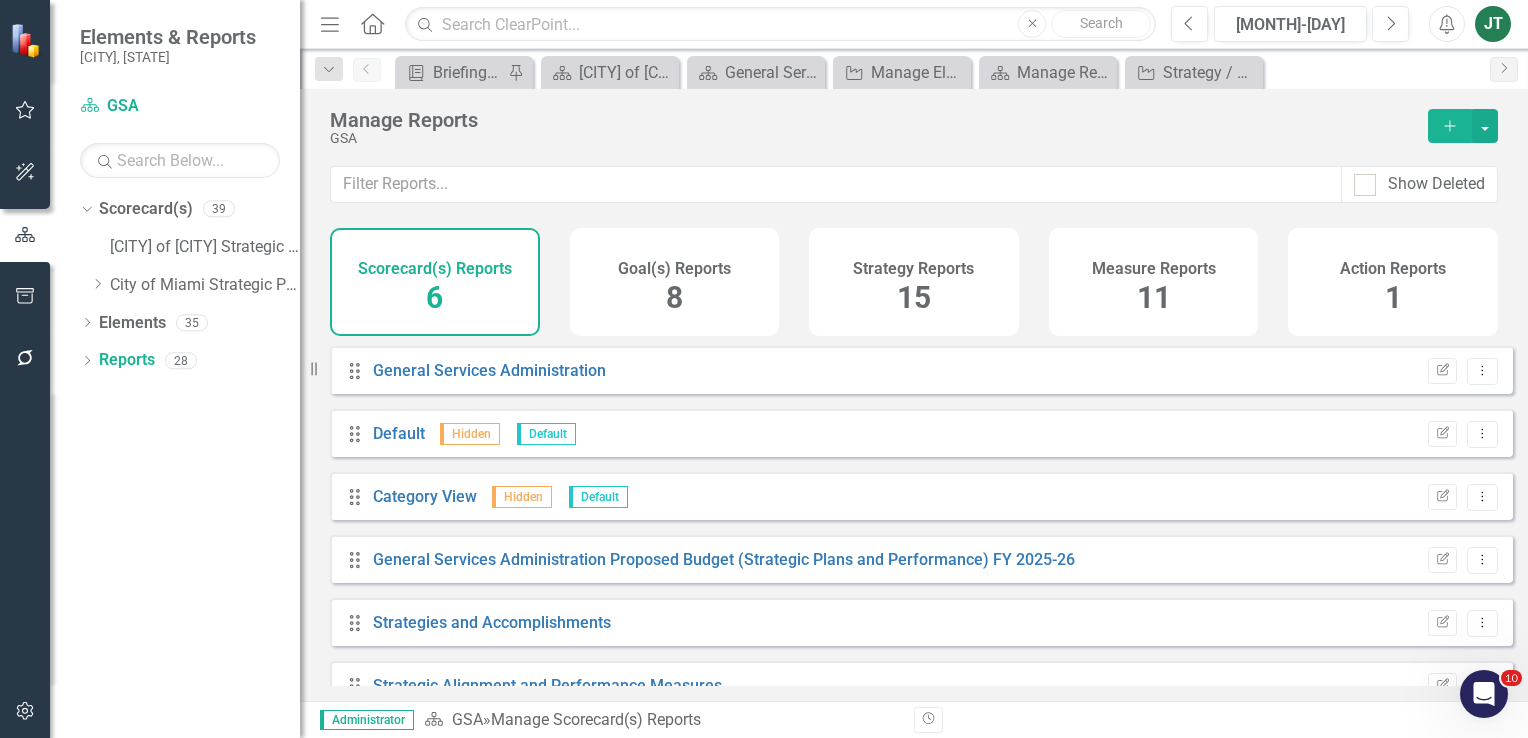 click on "Strategy Reports 15" at bounding box center [914, 282] 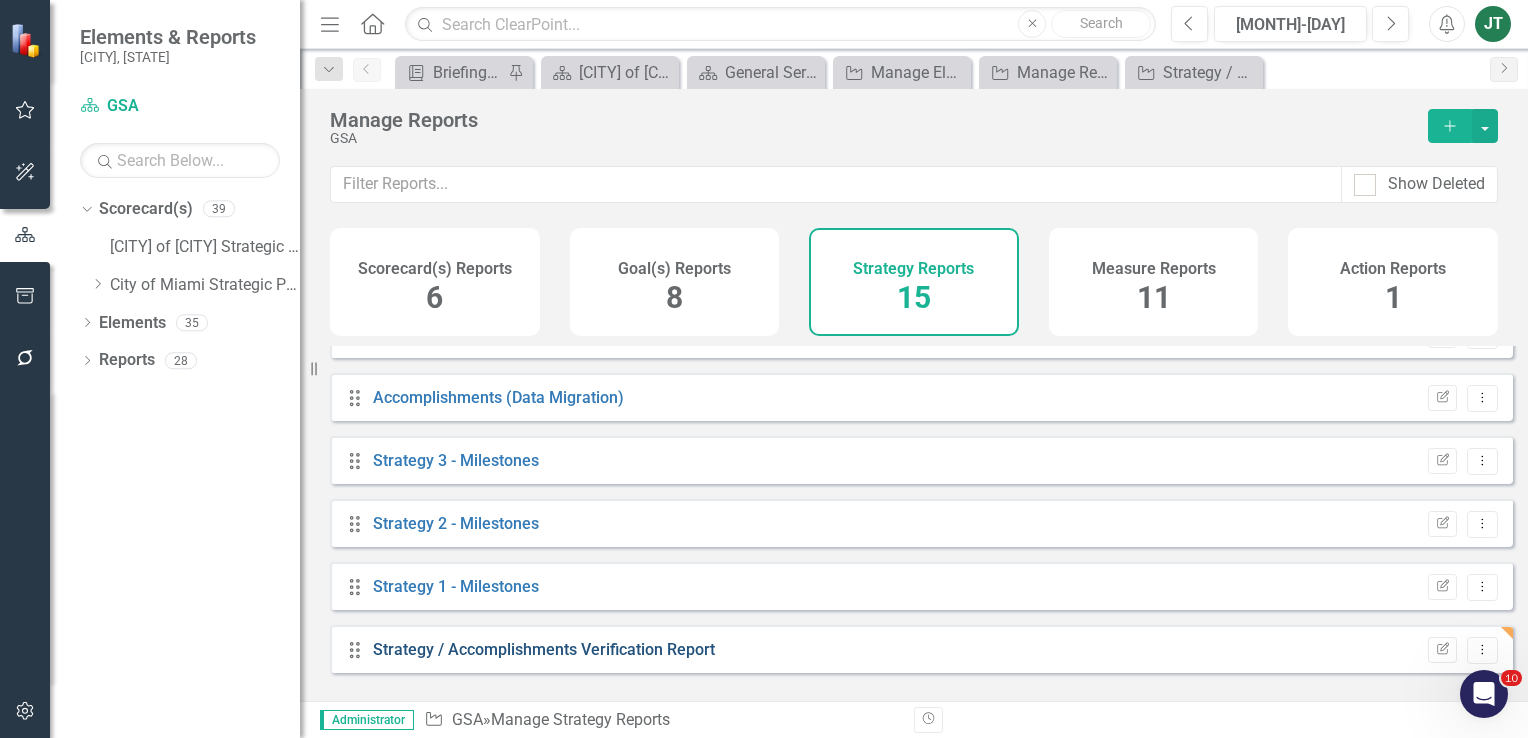 scroll, scrollTop: 604, scrollLeft: 0, axis: vertical 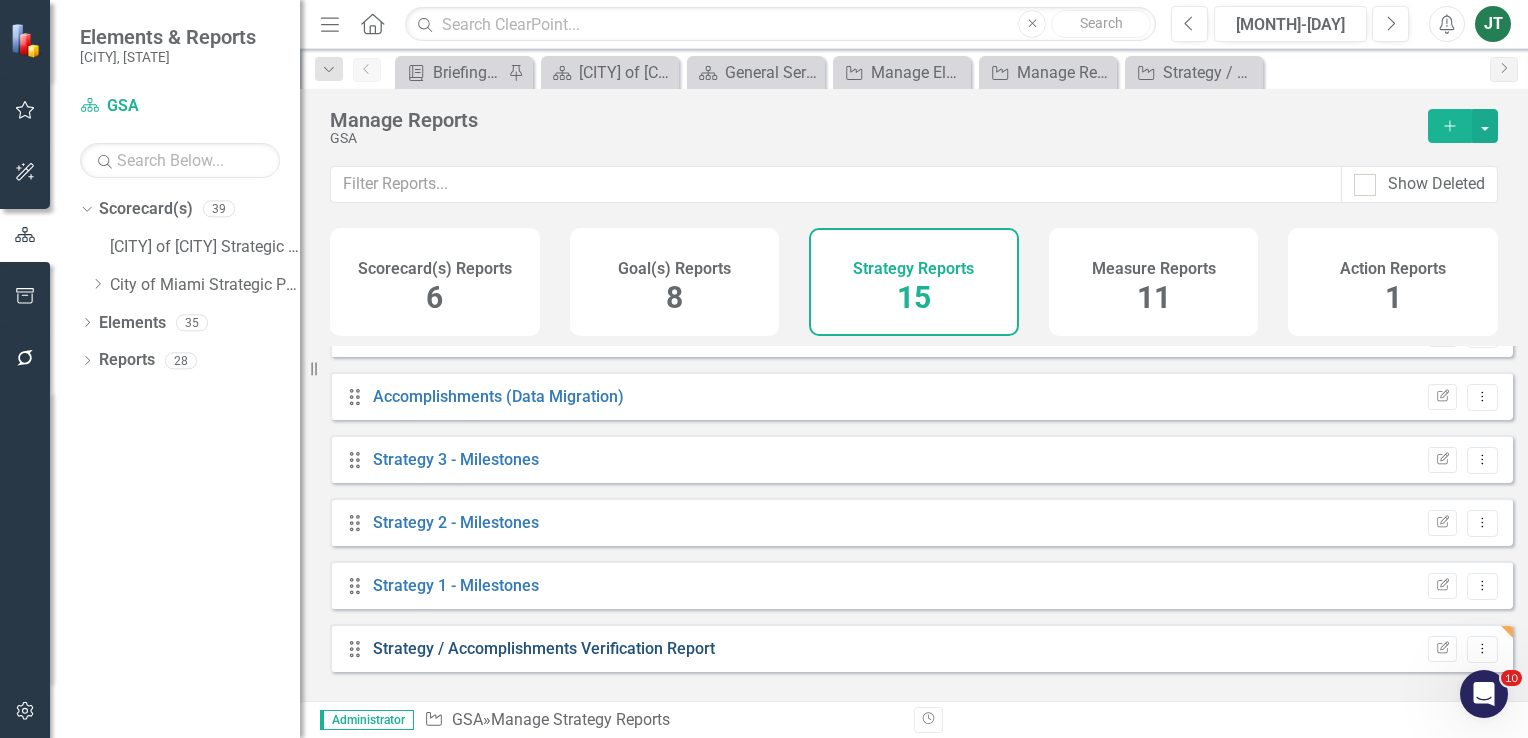 click on "Strategy / Accomplishments Verification Report" at bounding box center (544, 648) 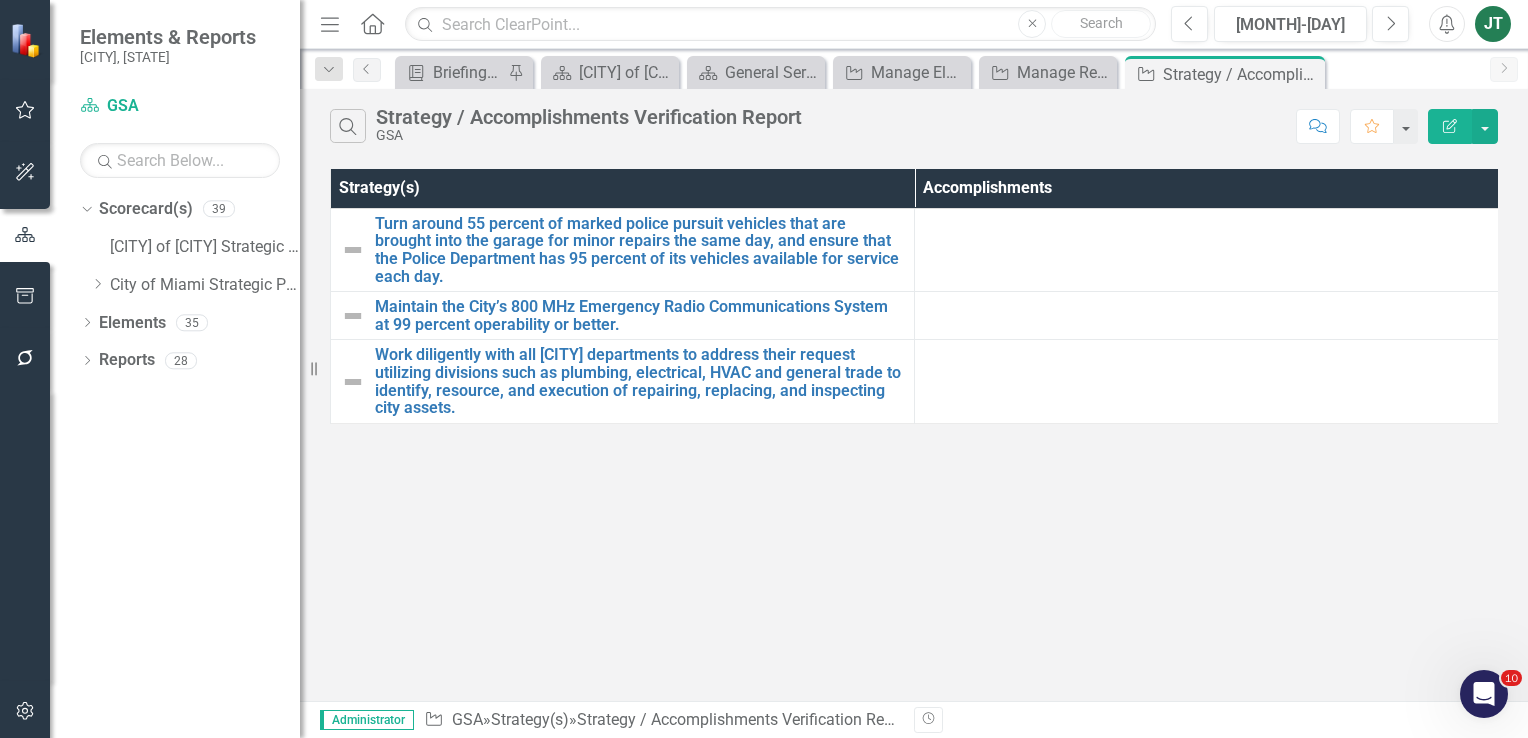drag, startPoint x: 664, startPoint y: 485, endPoint x: 725, endPoint y: 463, distance: 64.84597 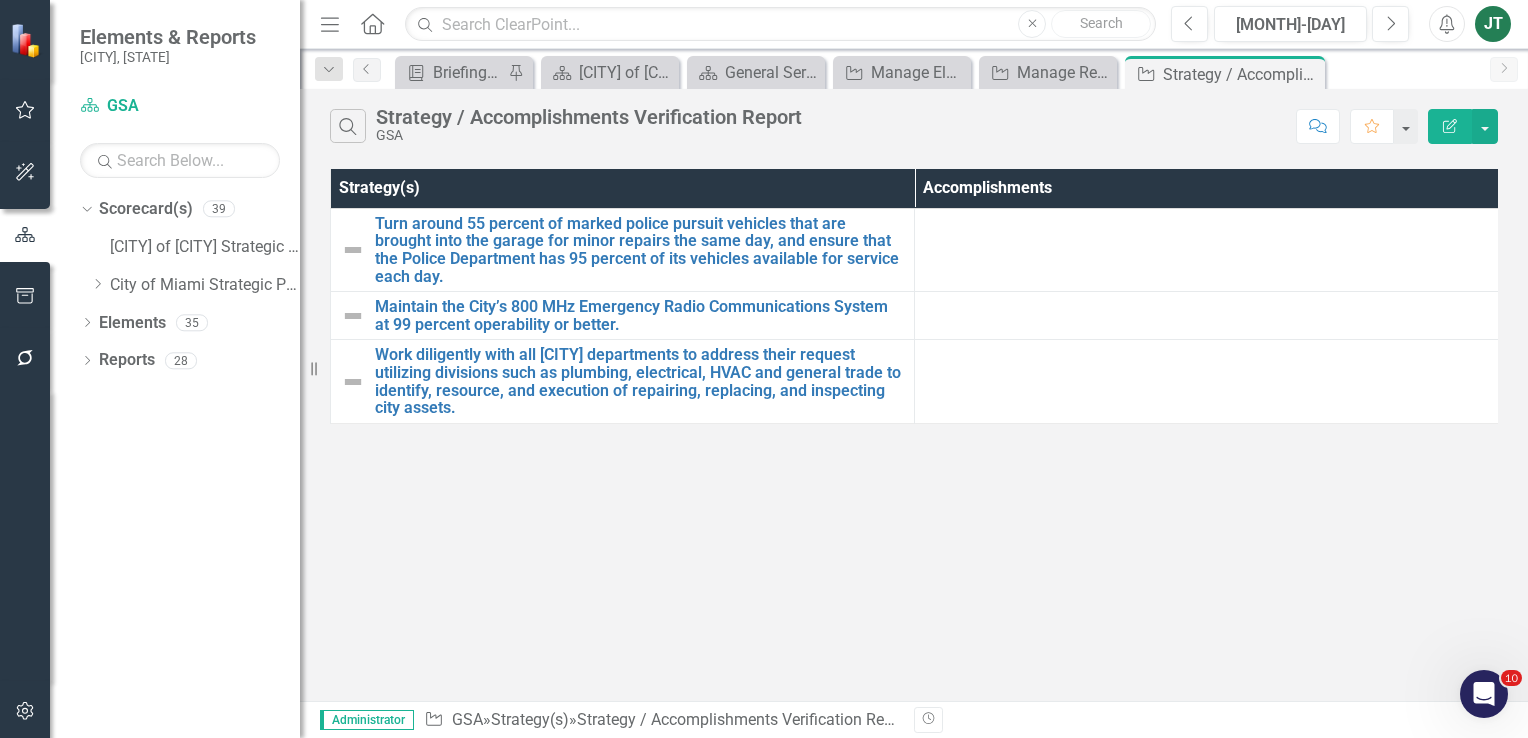click on "Turn around 55 percent of marked police pursuit vehicles that are brought into the garage for minor repairs the same day, and ensure that the Police Department has 95 percent of its vehicles available for service each day. Maintain the [CITY]'s 800 MHz Emergency Radio Communications System at 99 percent operability or better. Work diligently with all [CITY] departments to address their request utilizing divisions such as plumbing, electrical, HVAC and general trade to identify, resource, and execution of repairing, replacing, and inspecting city assets." at bounding box center [914, 395] 